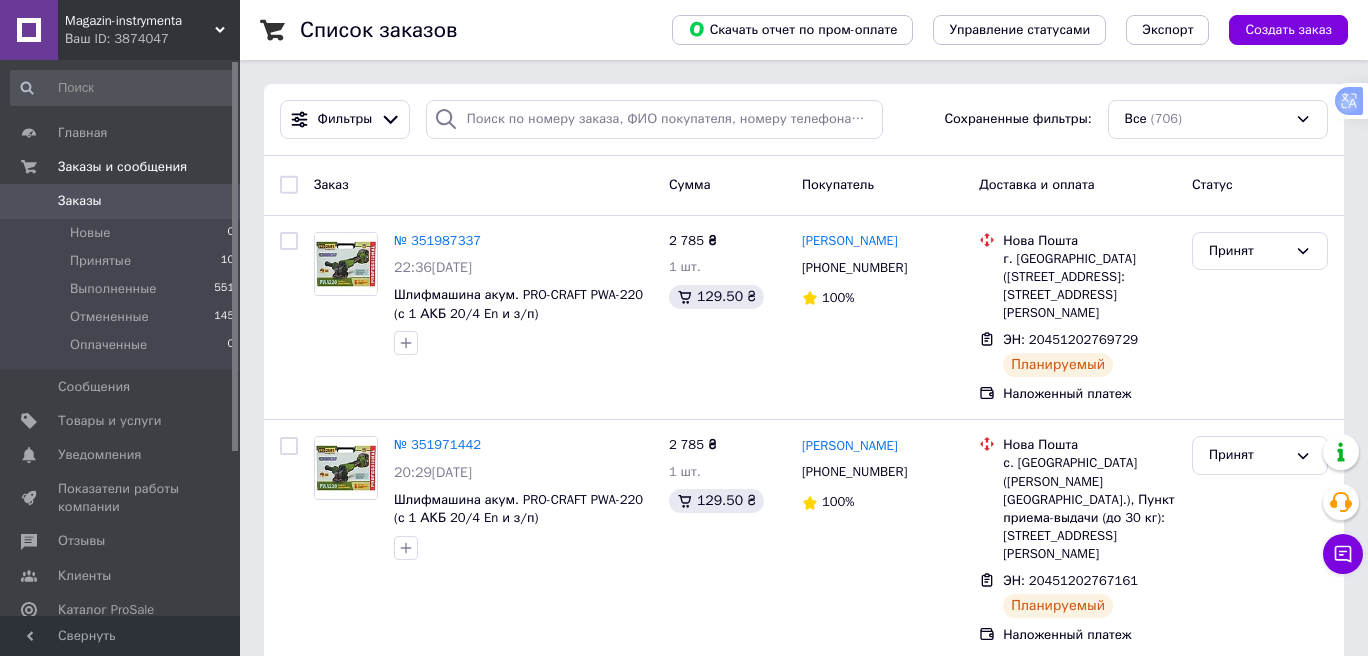 scroll, scrollTop: 0, scrollLeft: 0, axis: both 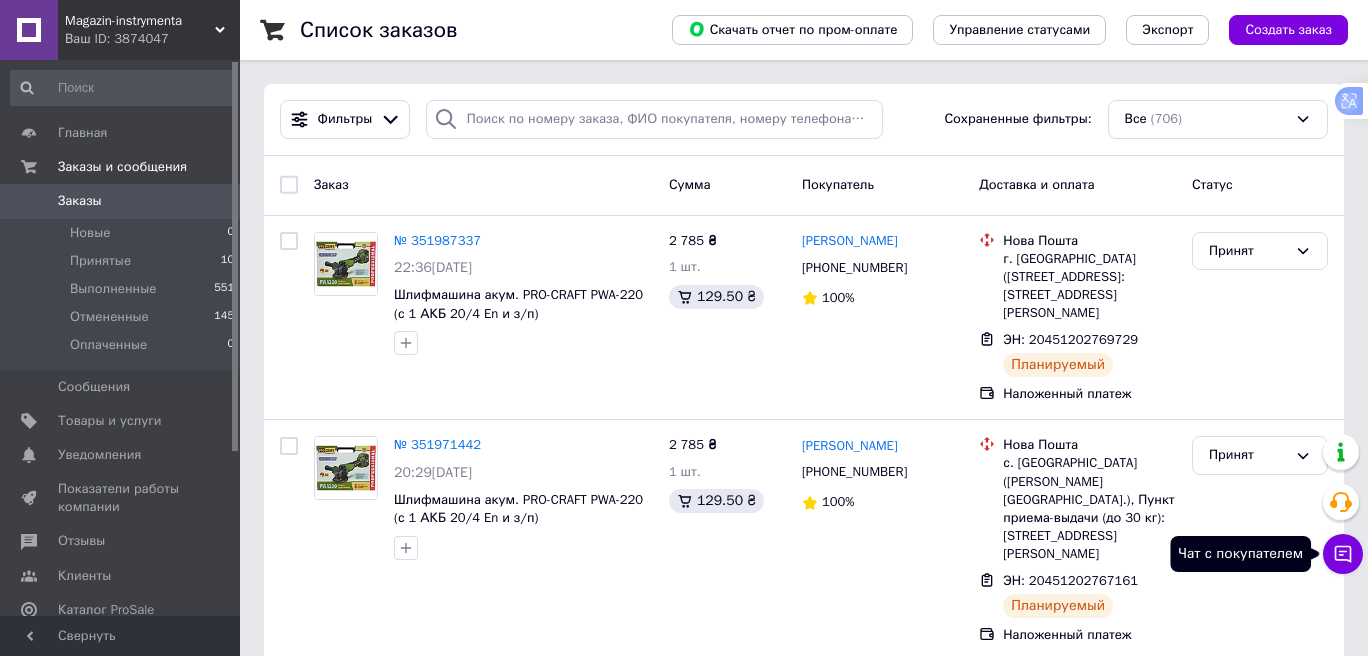 click 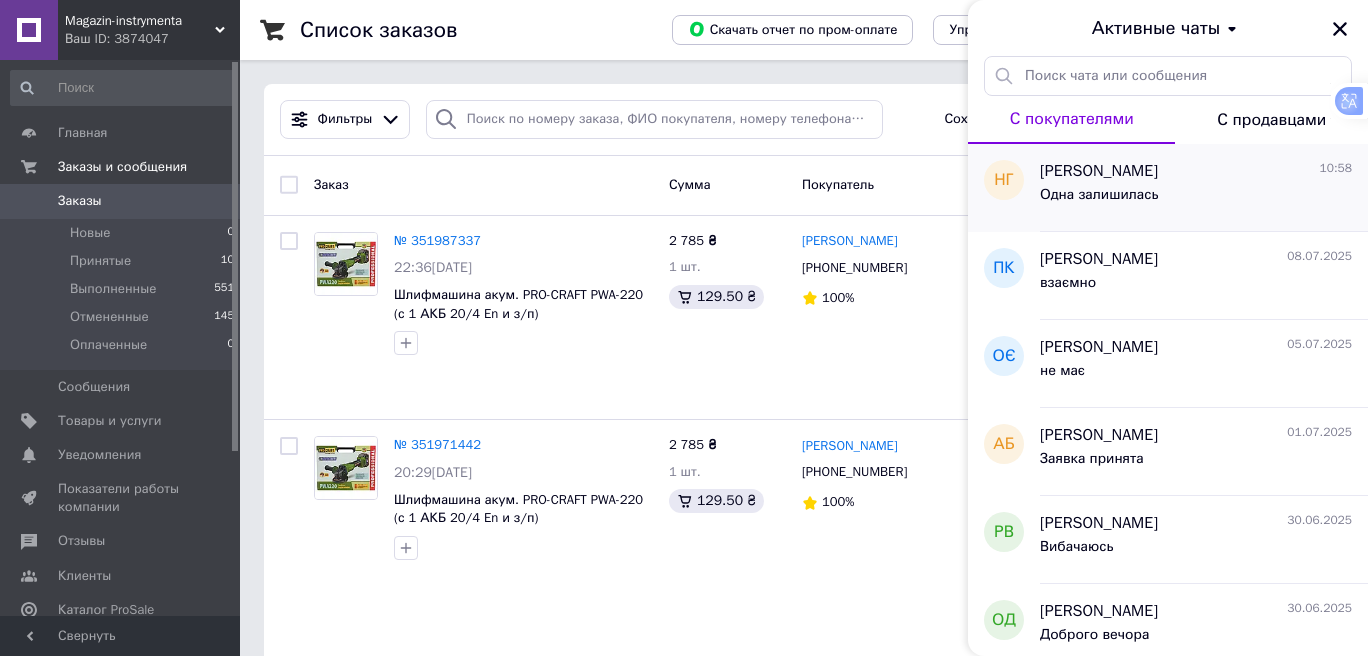 click on "Одна залишилась" at bounding box center [1099, 195] 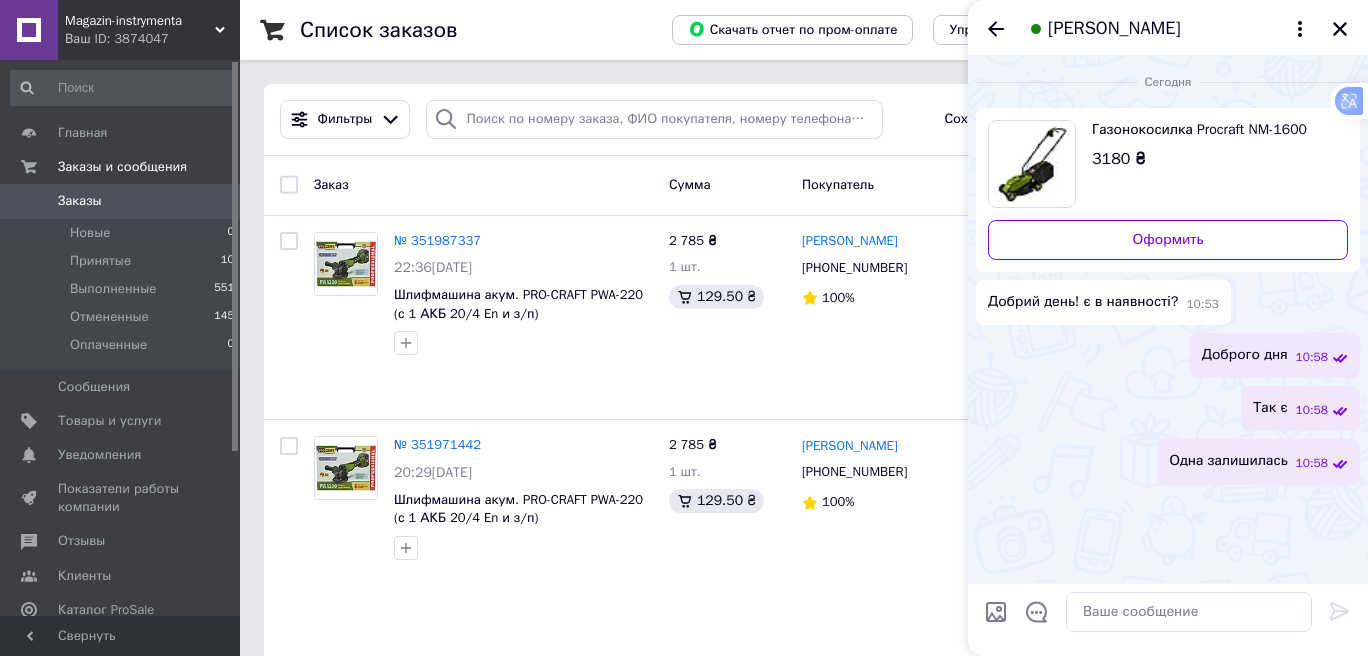 click at bounding box center (1032, 164) 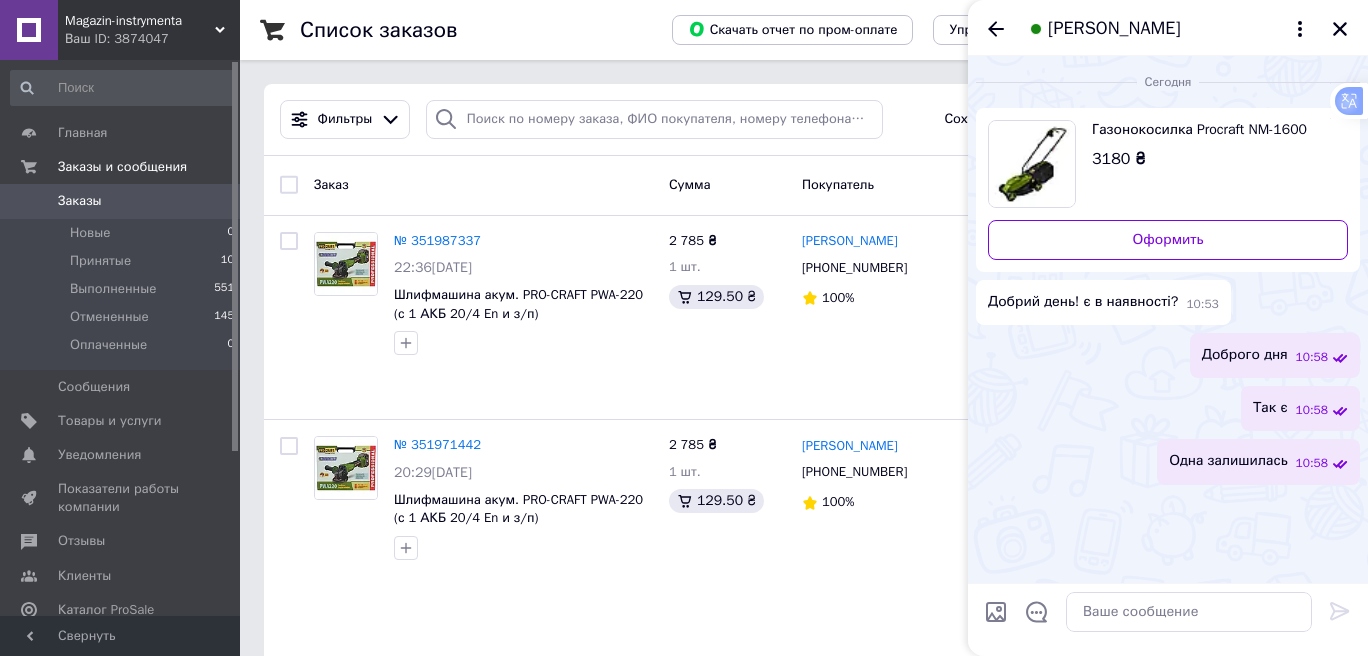click on "Наталія Гегельська" at bounding box center (1168, 28) 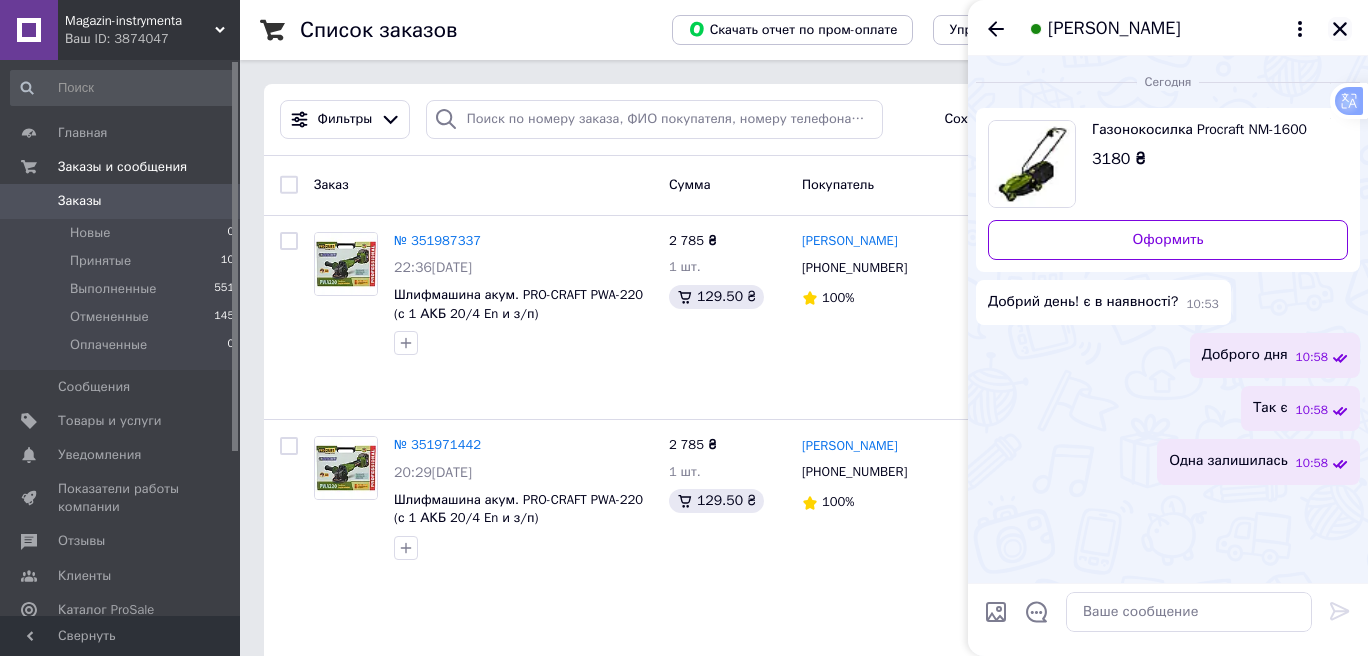 click 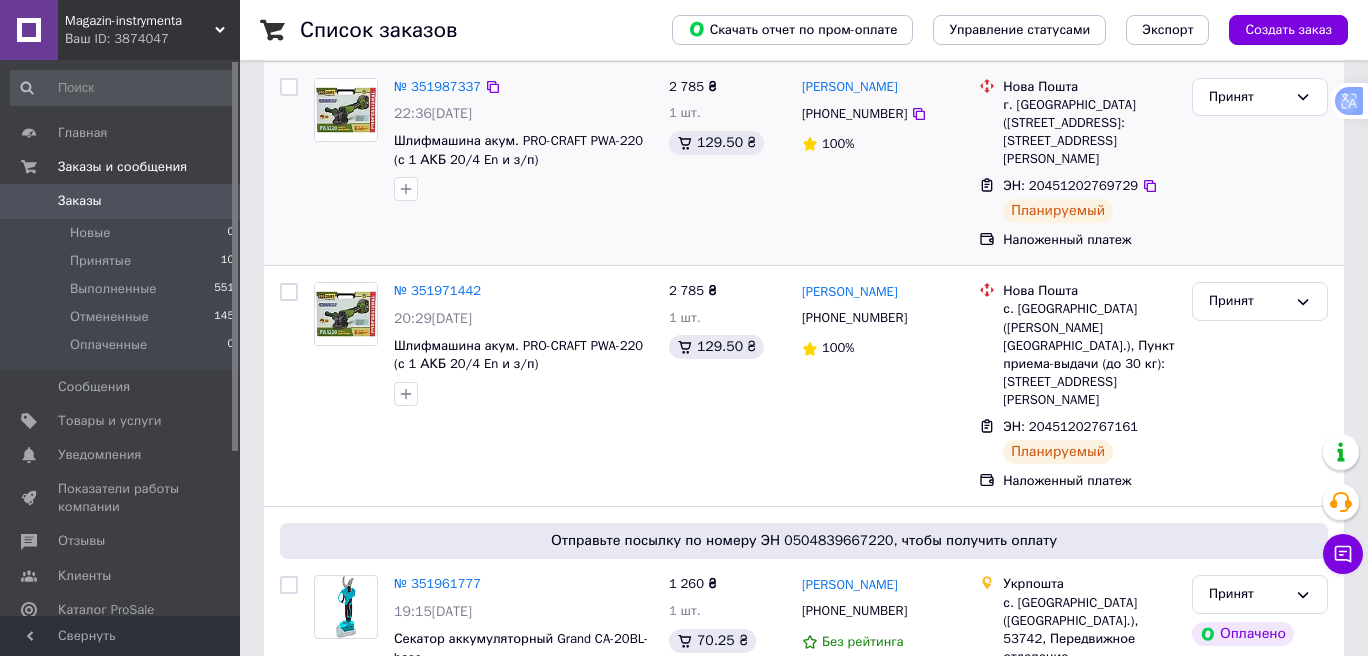 scroll, scrollTop: 0, scrollLeft: 0, axis: both 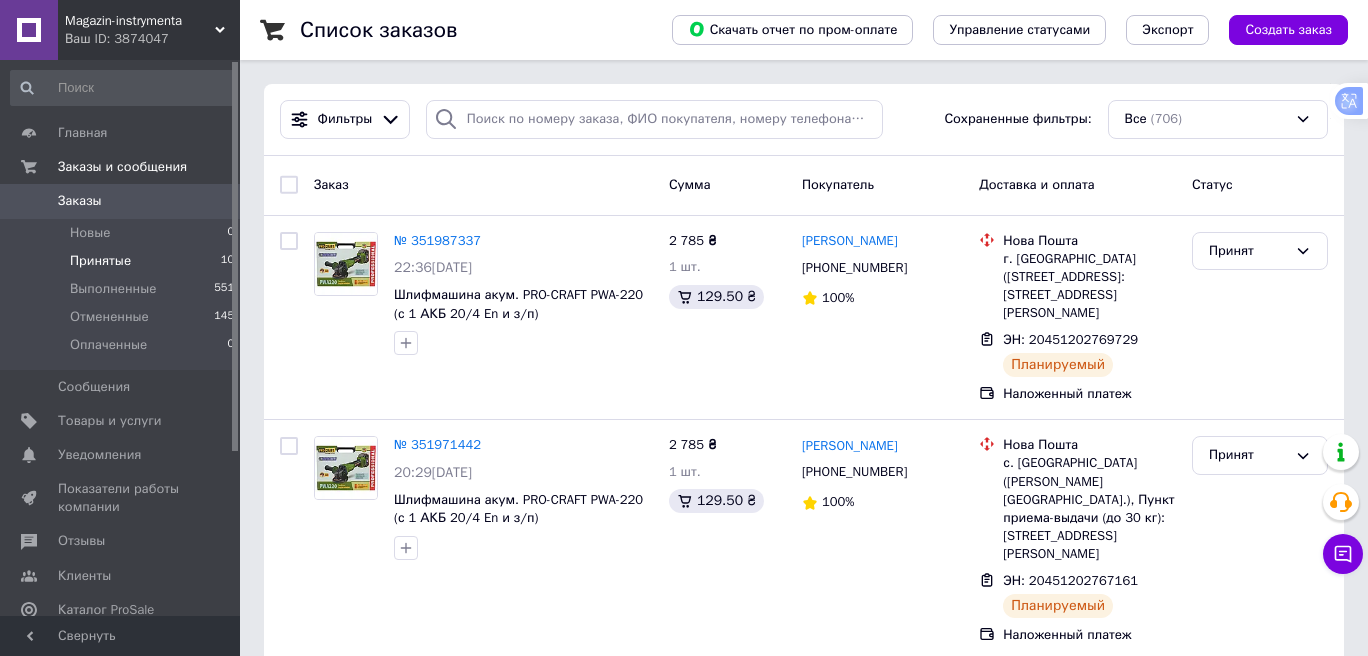 click on "Принятые" at bounding box center [100, 261] 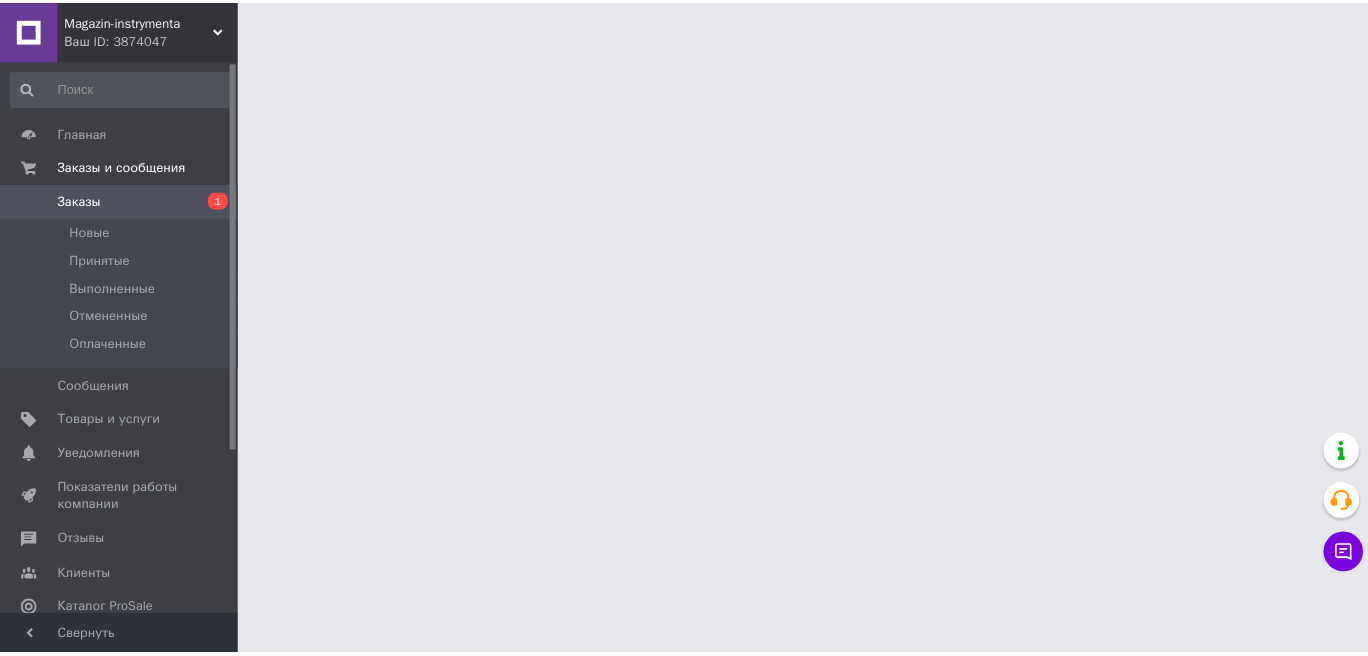 scroll, scrollTop: 0, scrollLeft: 0, axis: both 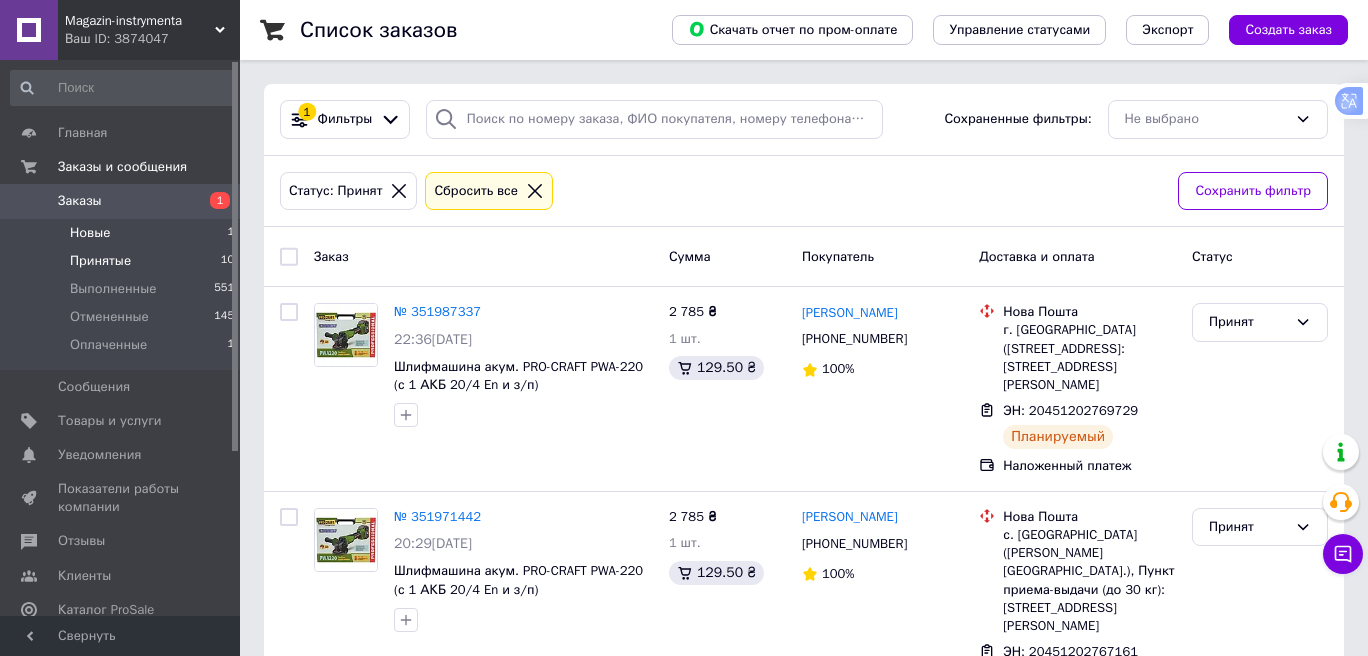 click on "Новые 1" at bounding box center [123, 233] 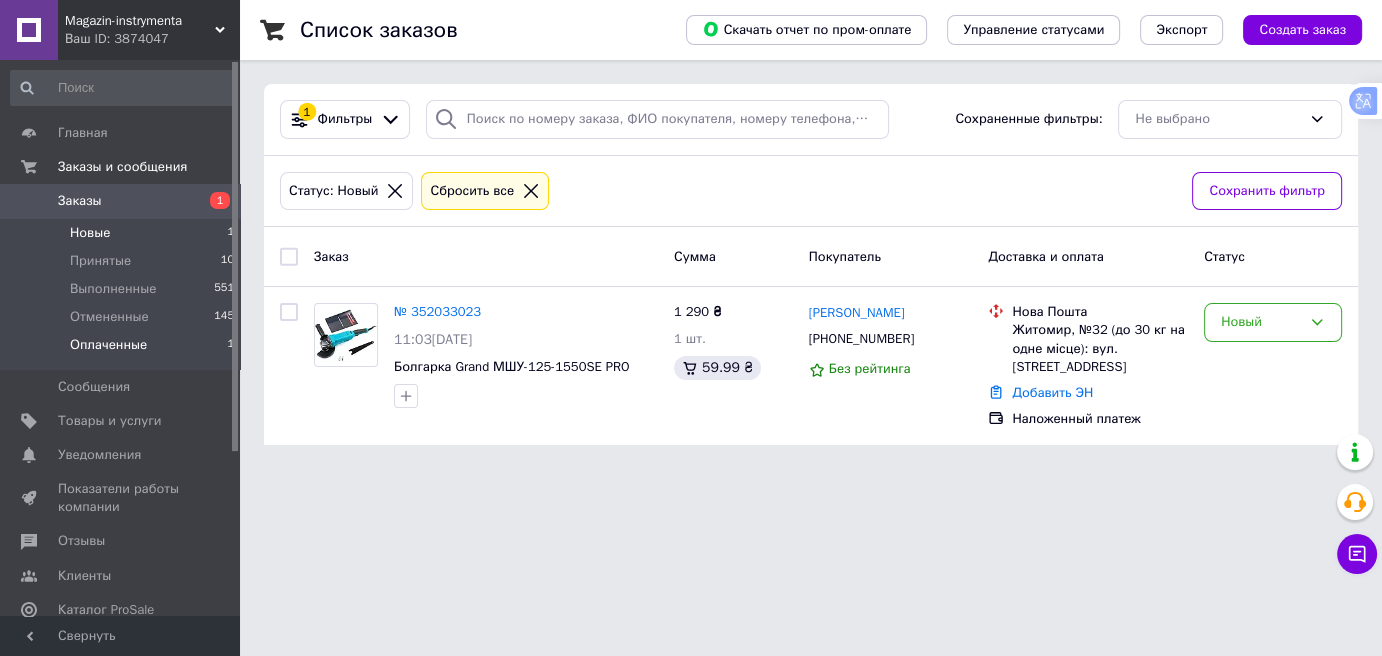 click on "Оплаченные 1" at bounding box center [123, 350] 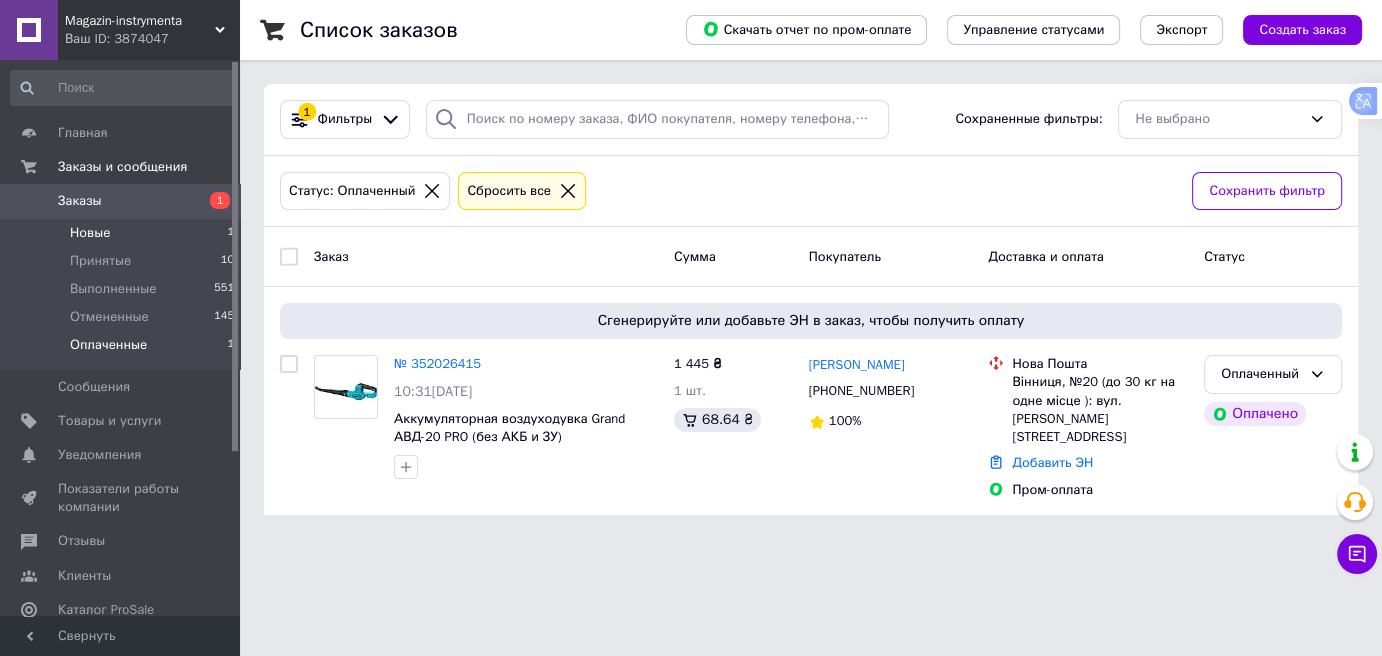click on "Новые 1" at bounding box center (123, 233) 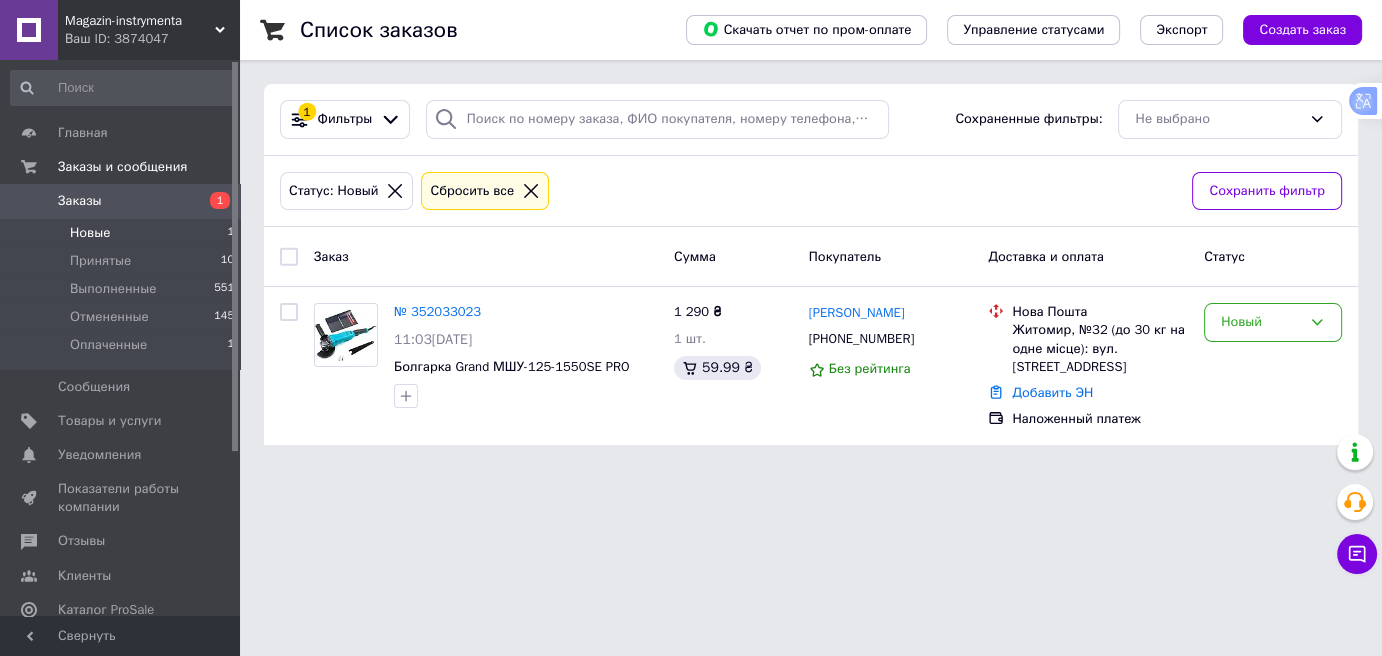 click on "Новые 1" at bounding box center [123, 233] 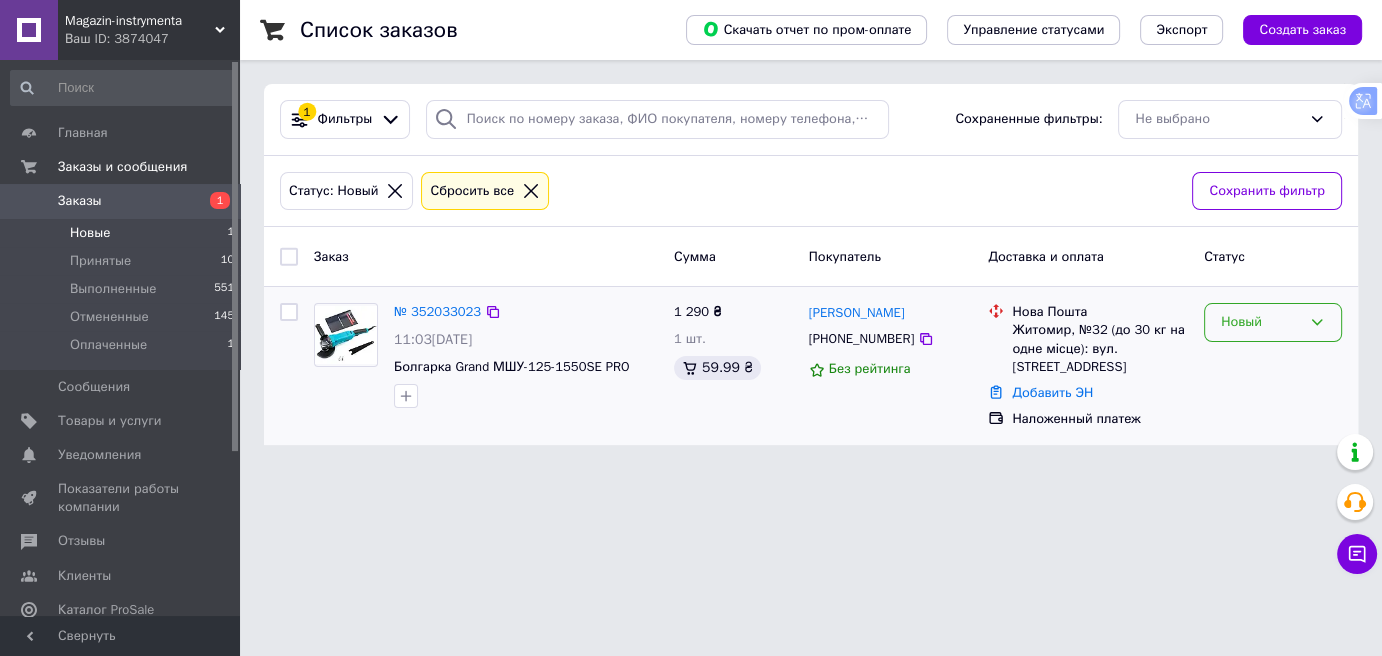 click on "Новый" at bounding box center [1261, 322] 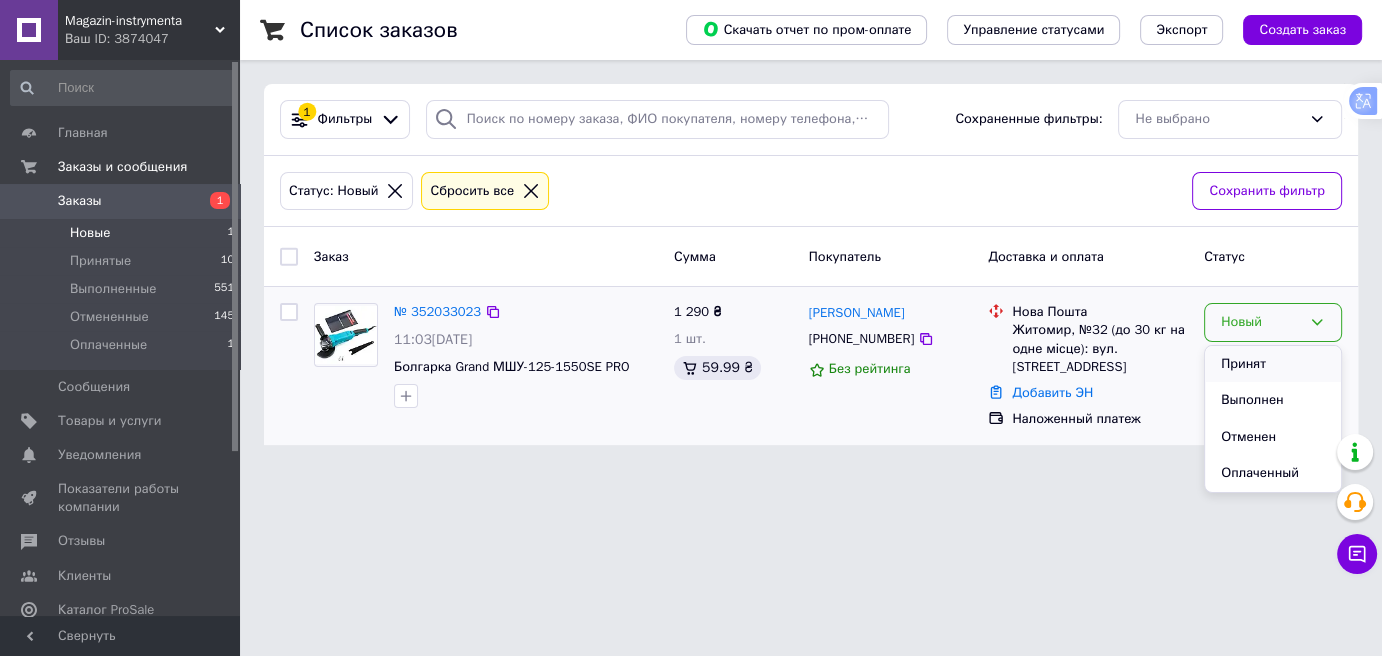 click on "Принят" at bounding box center (1273, 364) 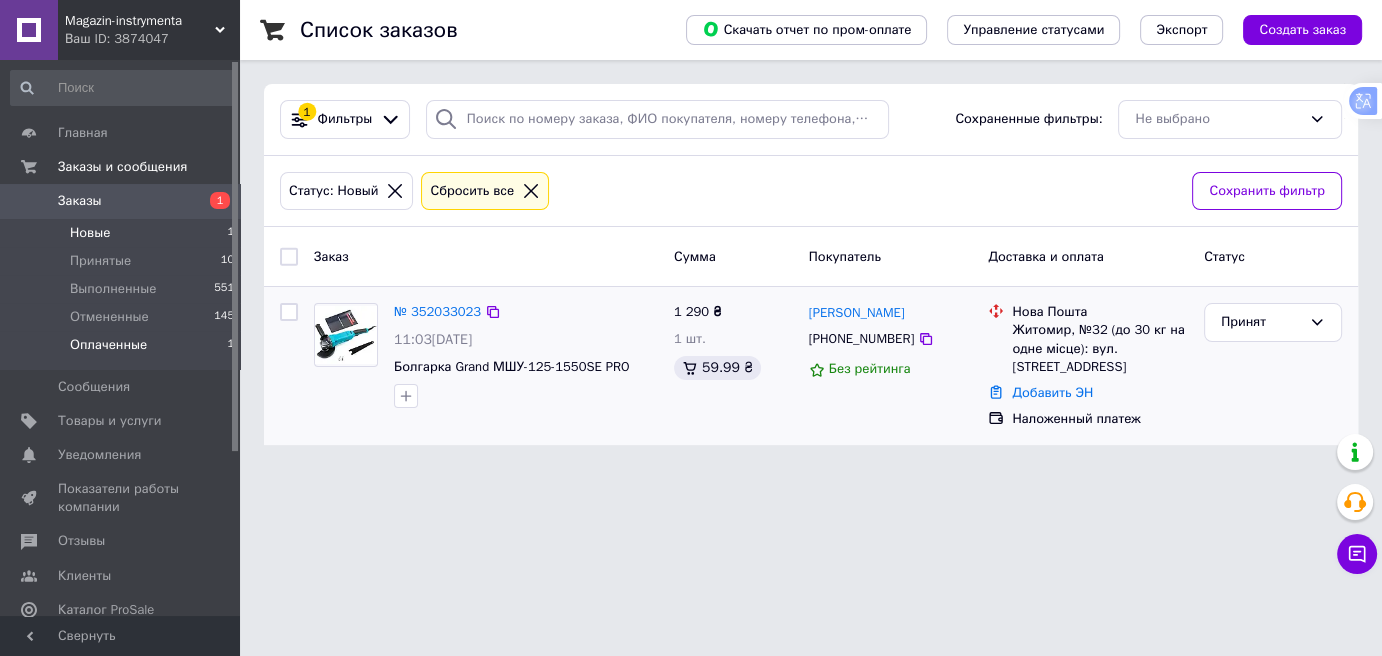 click on "Оплаченные" at bounding box center (108, 345) 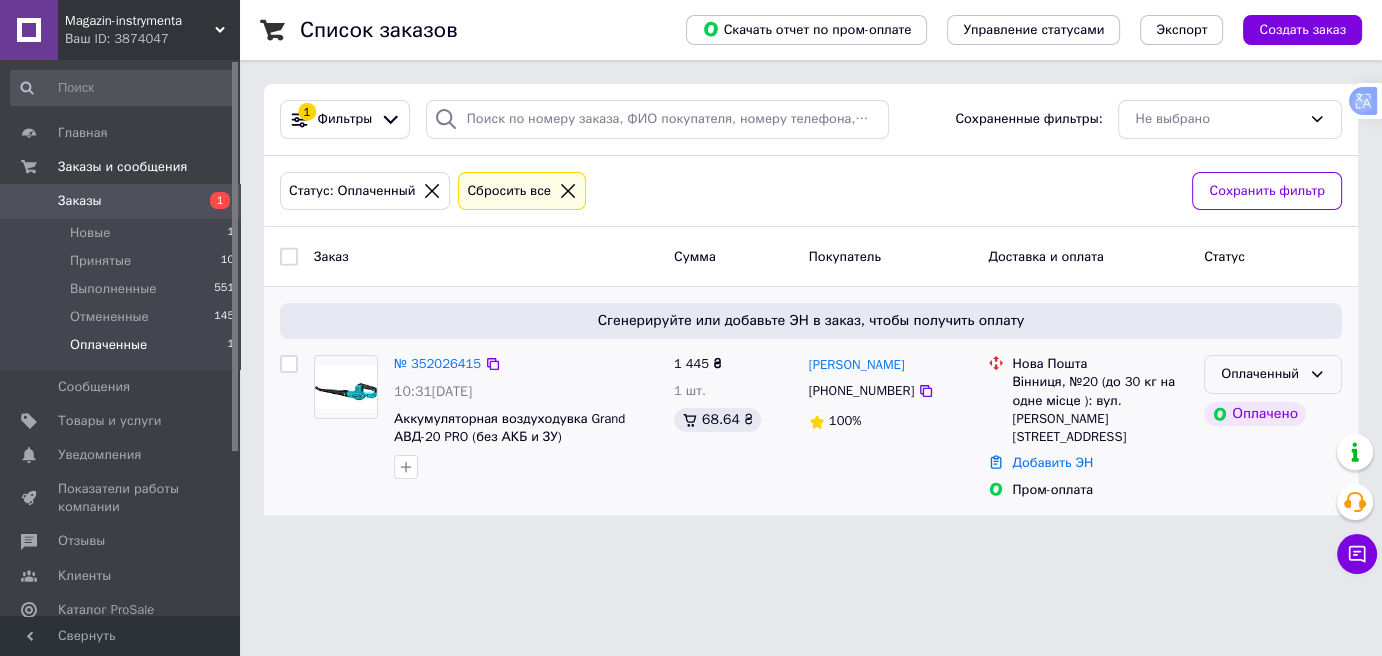 click on "Оплаченный" at bounding box center (1261, 374) 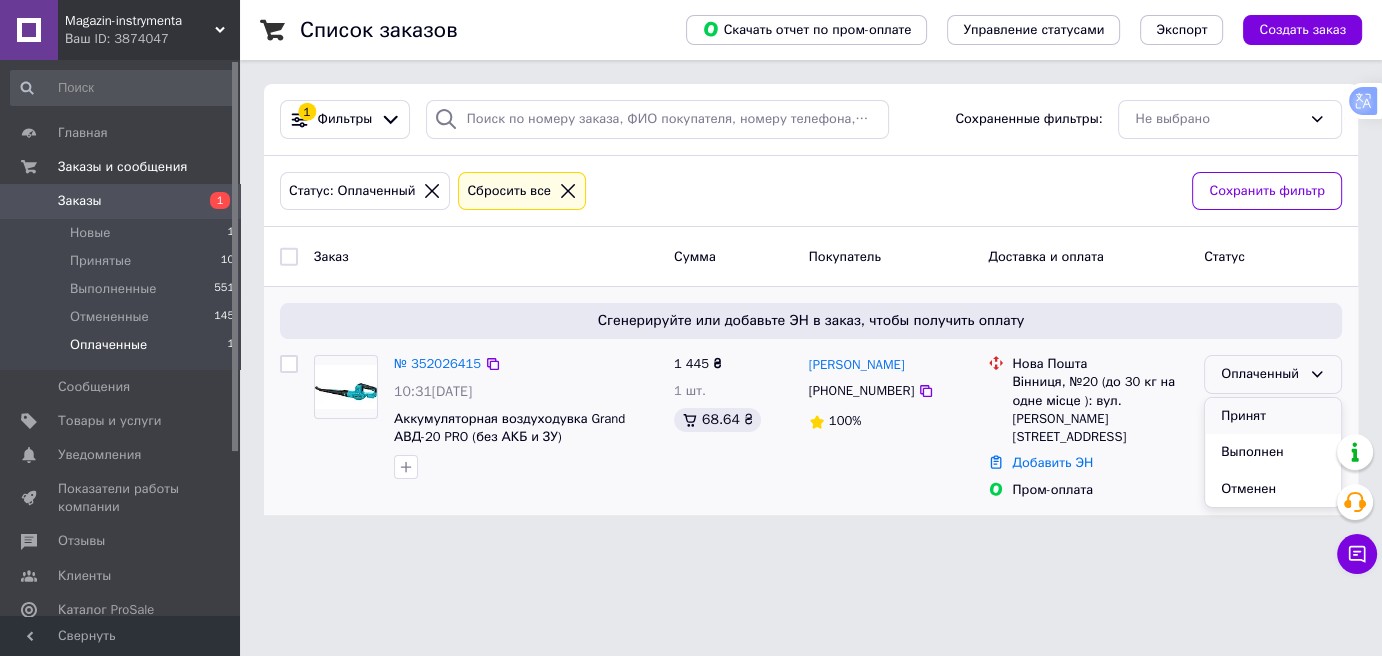 click on "Принят" at bounding box center [1273, 416] 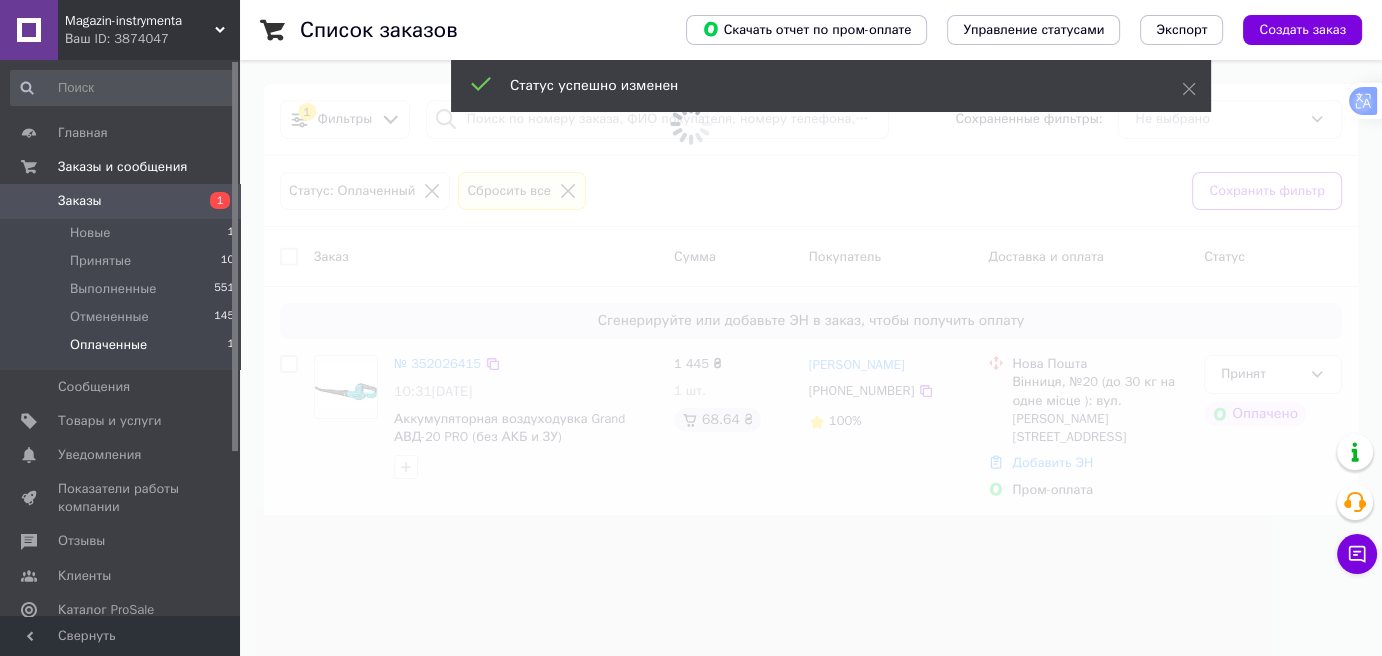 click at bounding box center (691, 328) 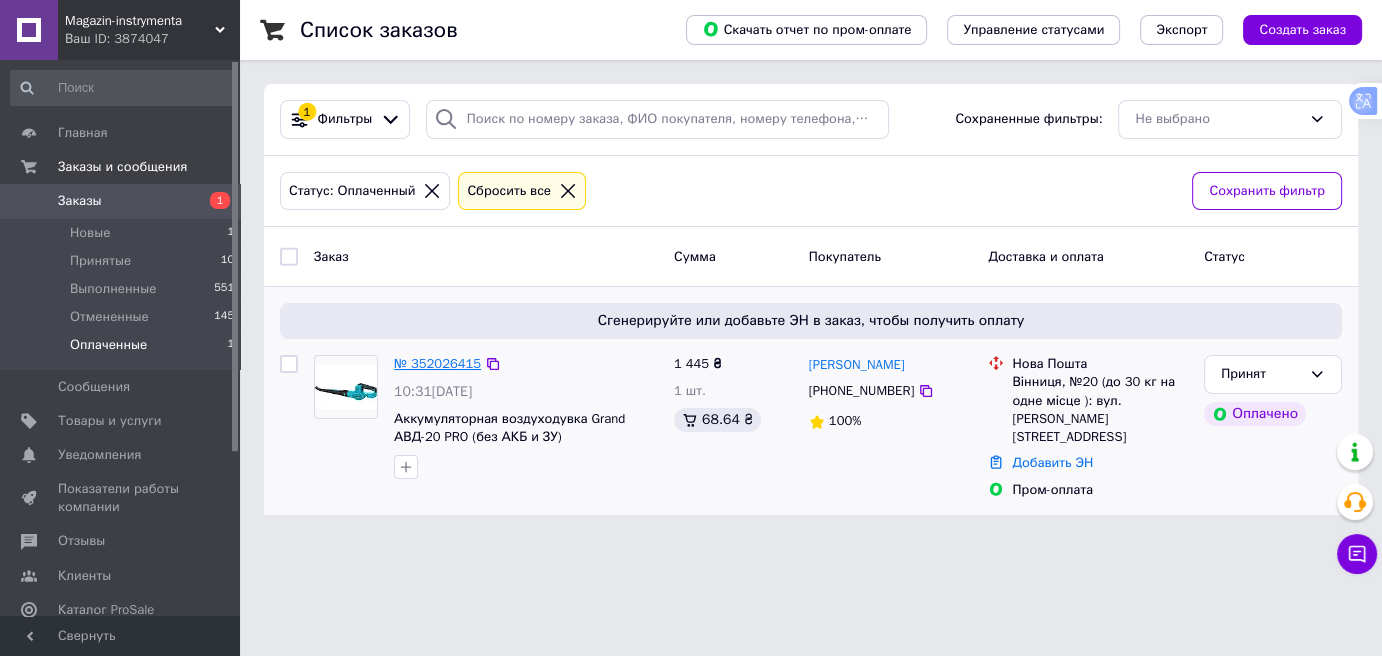 click on "№ 352026415" at bounding box center [437, 363] 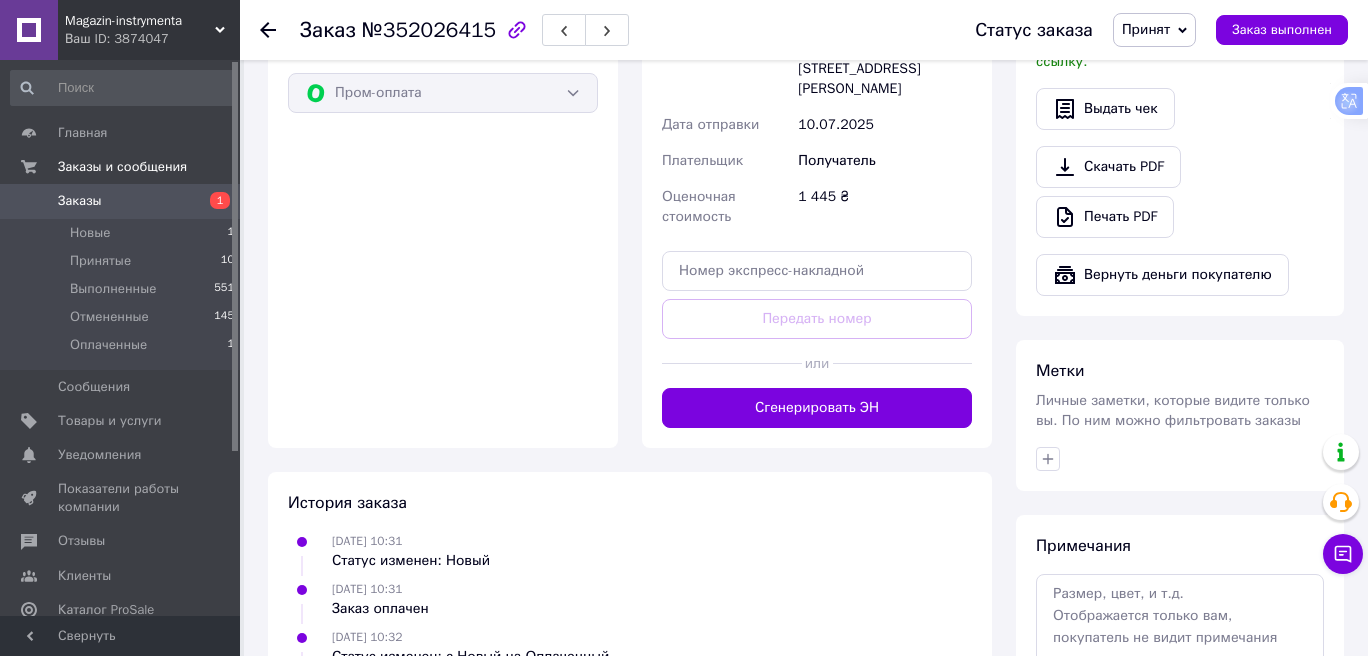 scroll, scrollTop: 740, scrollLeft: 0, axis: vertical 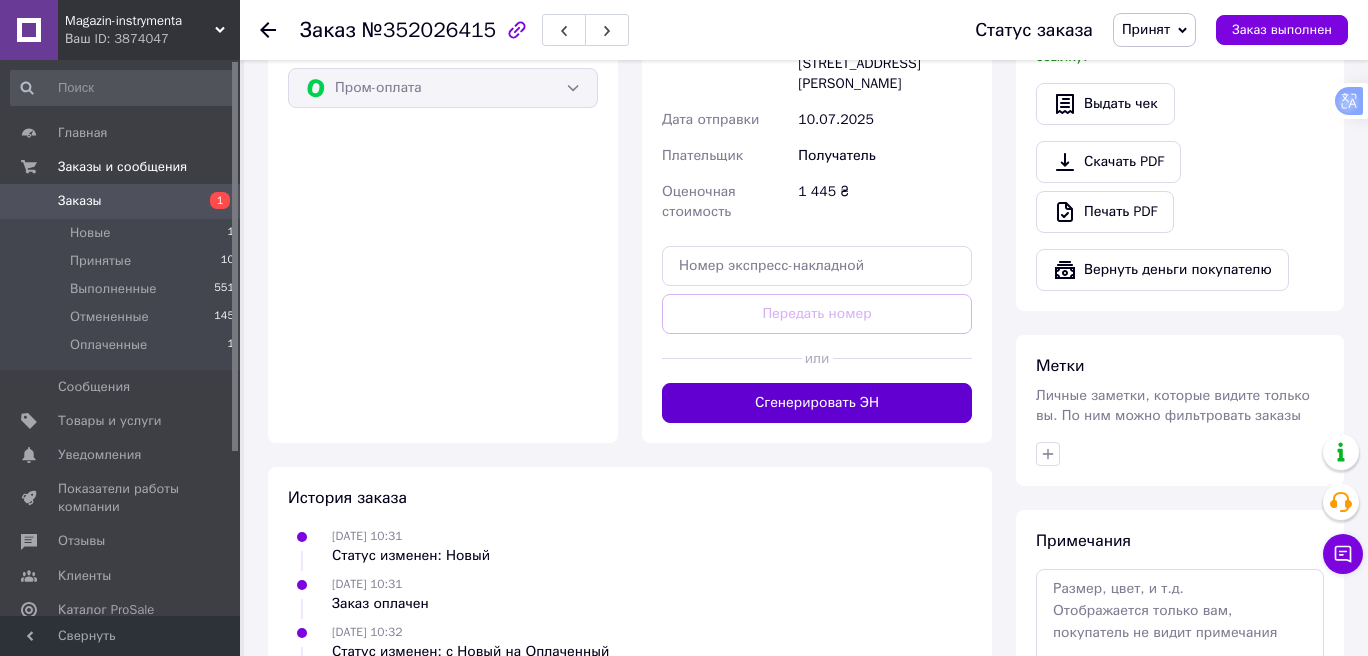 click on "Сгенерировать ЭН" at bounding box center [817, 403] 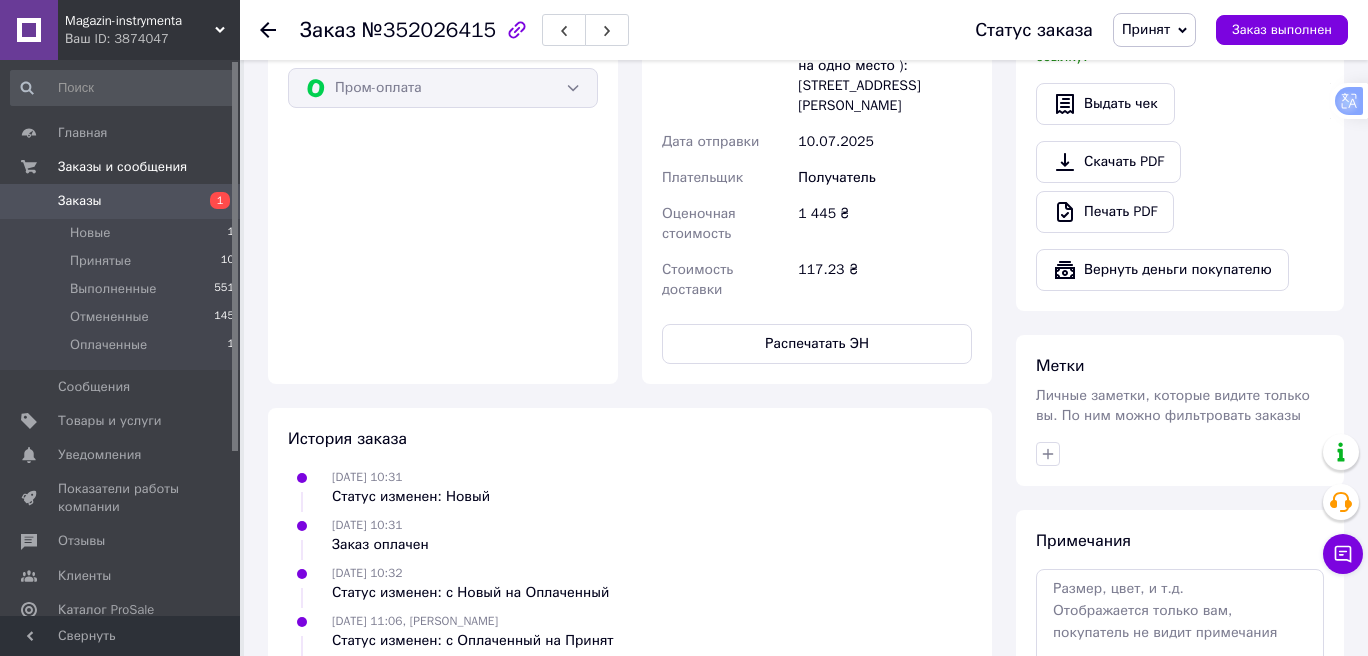 scroll, scrollTop: 0, scrollLeft: 0, axis: both 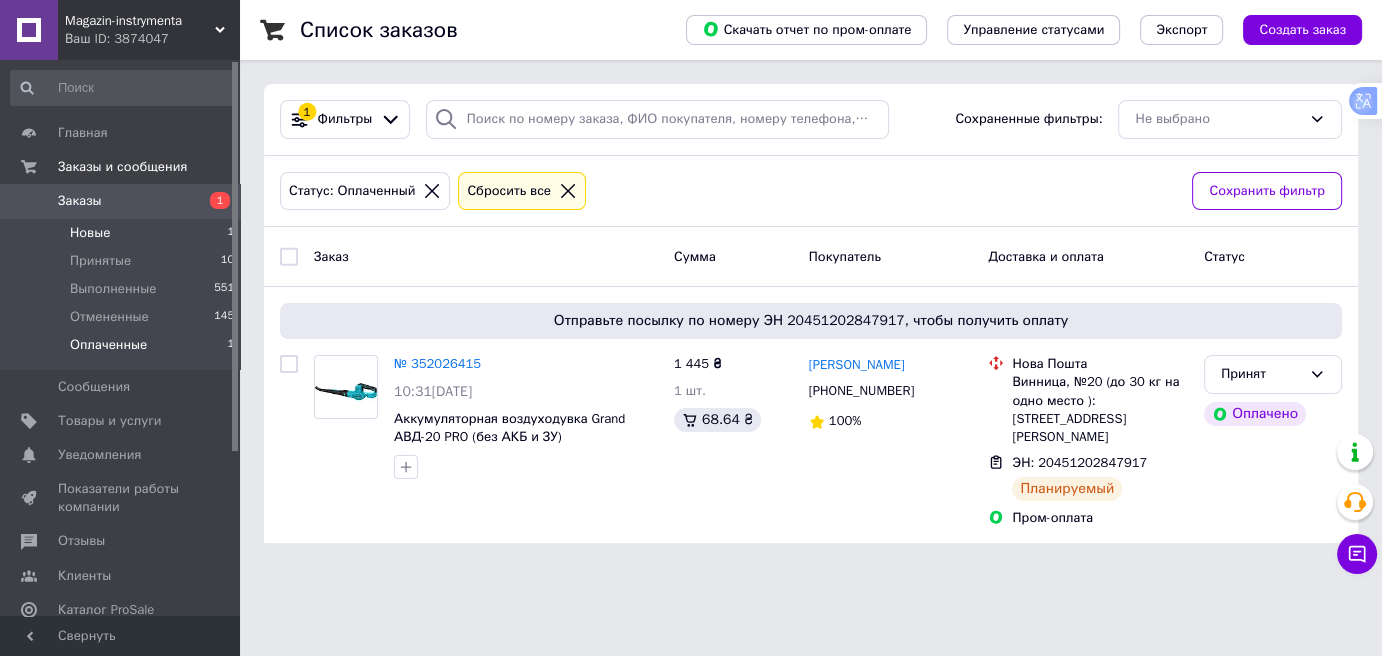 click on "Новые 1" at bounding box center [123, 233] 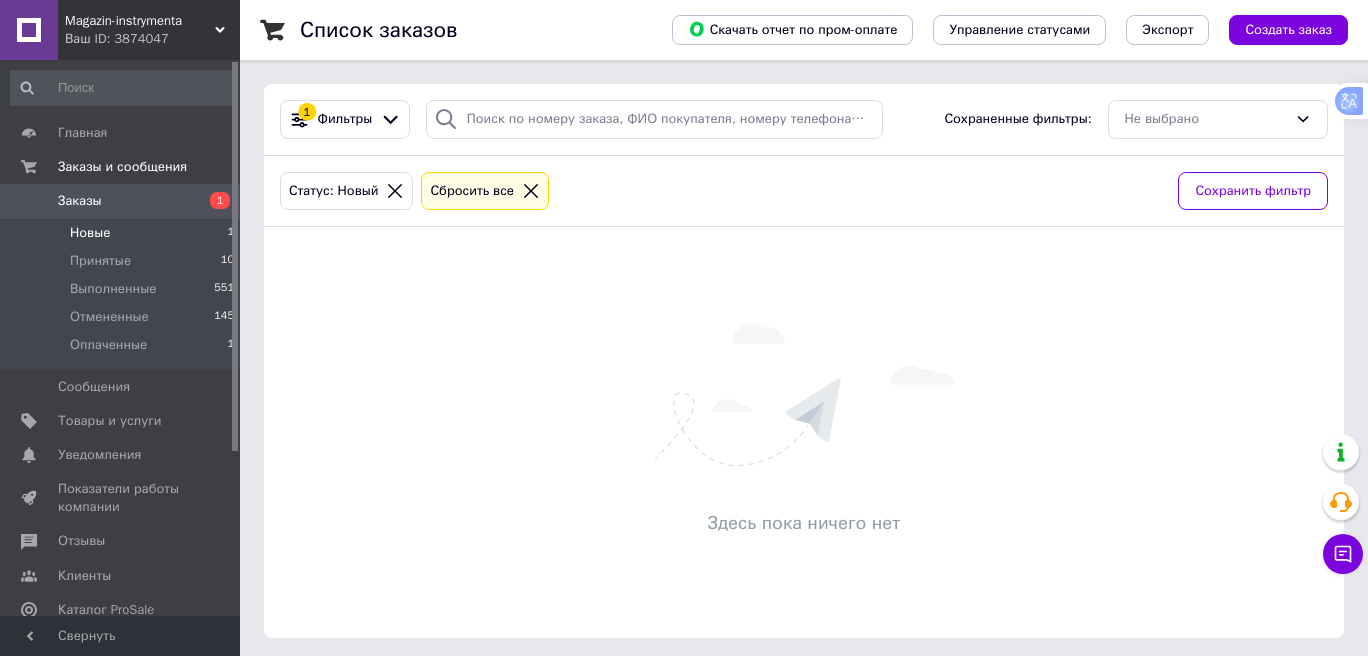 click on "Новые 1" at bounding box center [123, 233] 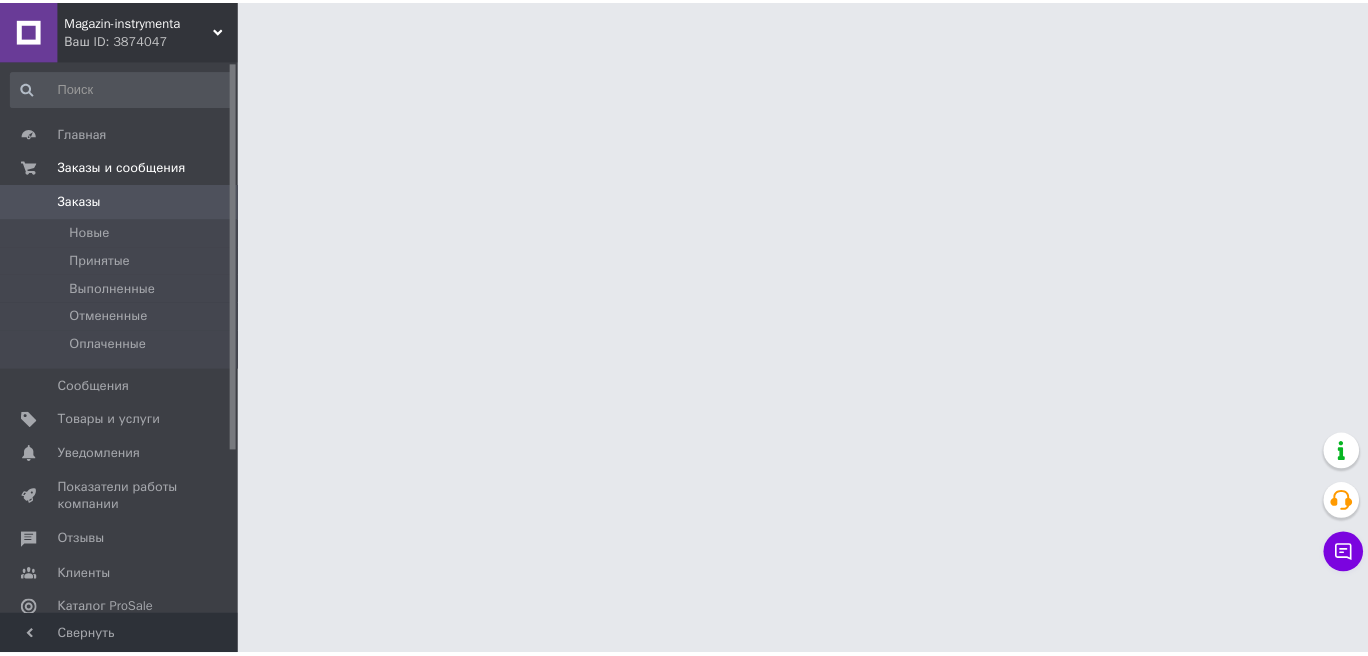 scroll, scrollTop: 0, scrollLeft: 0, axis: both 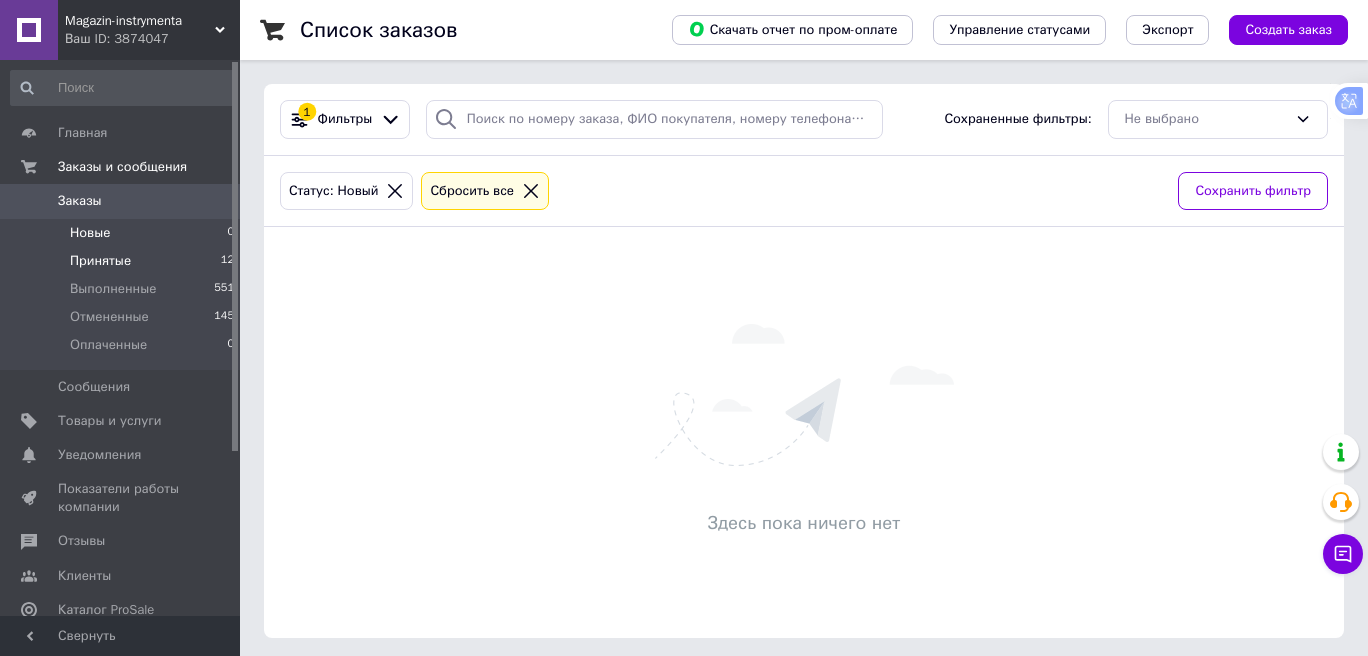 click on "Принятые 12" at bounding box center (123, 261) 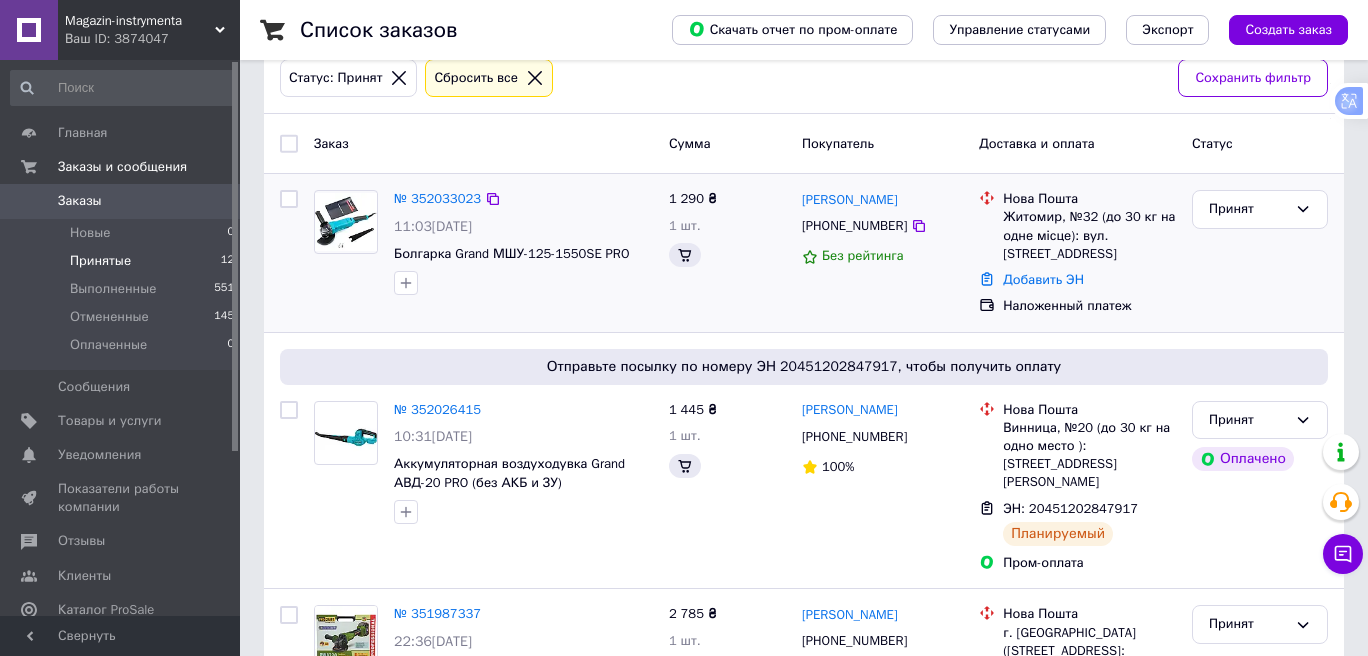 scroll, scrollTop: 0, scrollLeft: 0, axis: both 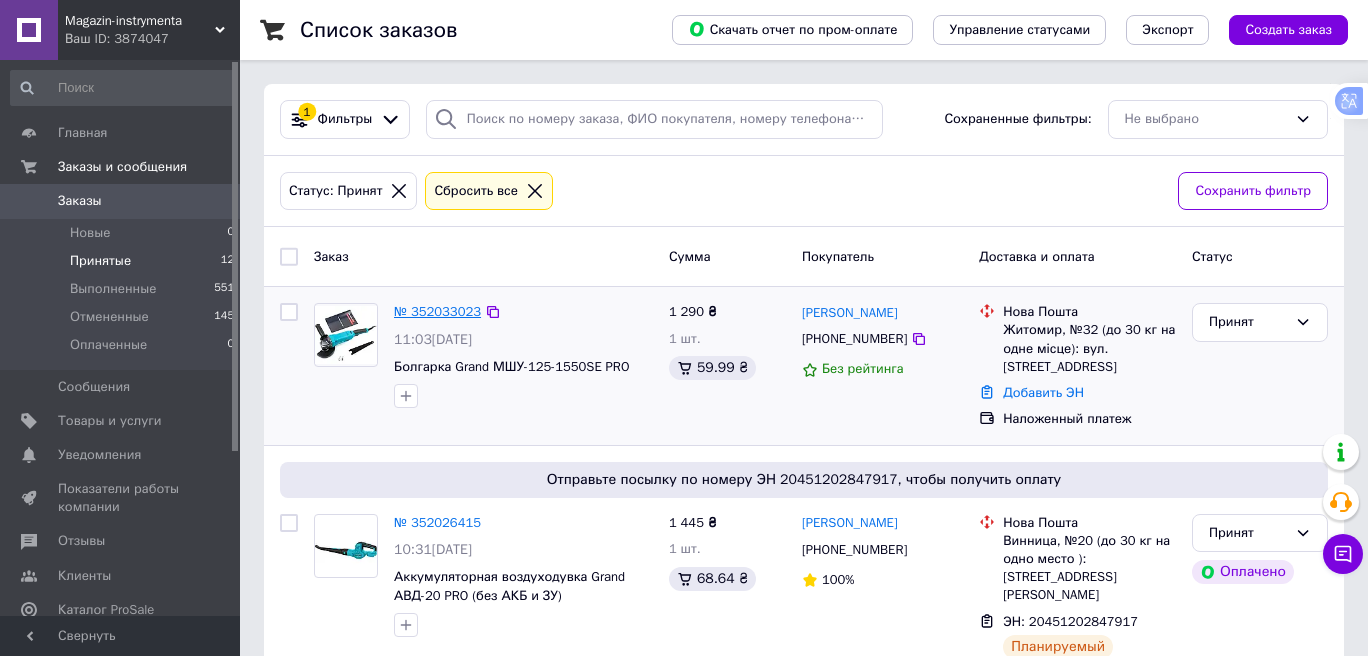 click on "№ 352033023" at bounding box center (437, 311) 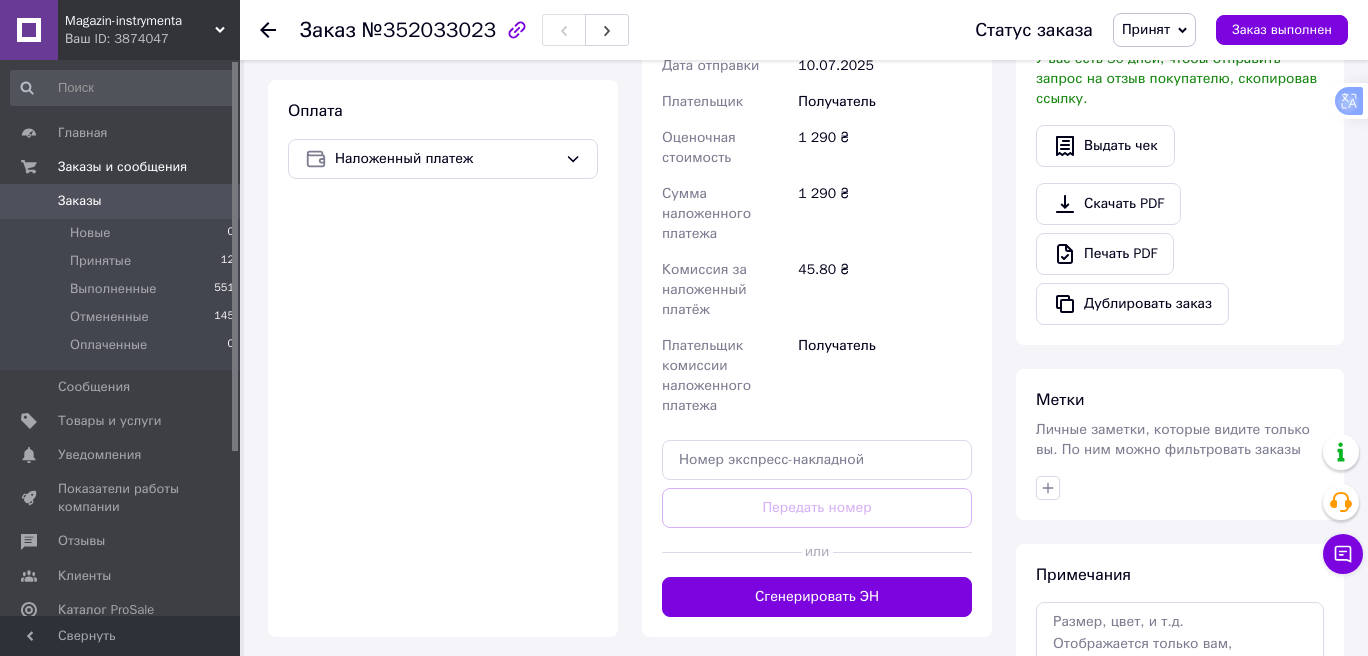 scroll, scrollTop: 624, scrollLeft: 0, axis: vertical 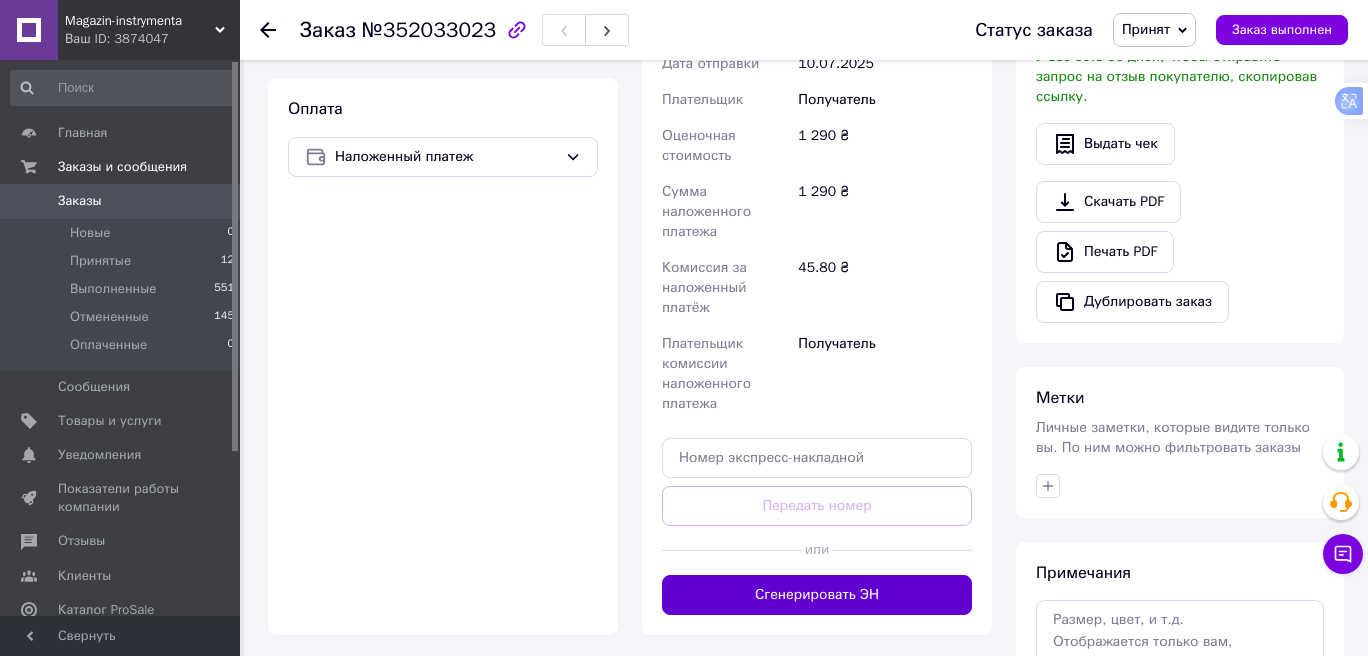 click on "Сгенерировать ЭН" at bounding box center [817, 595] 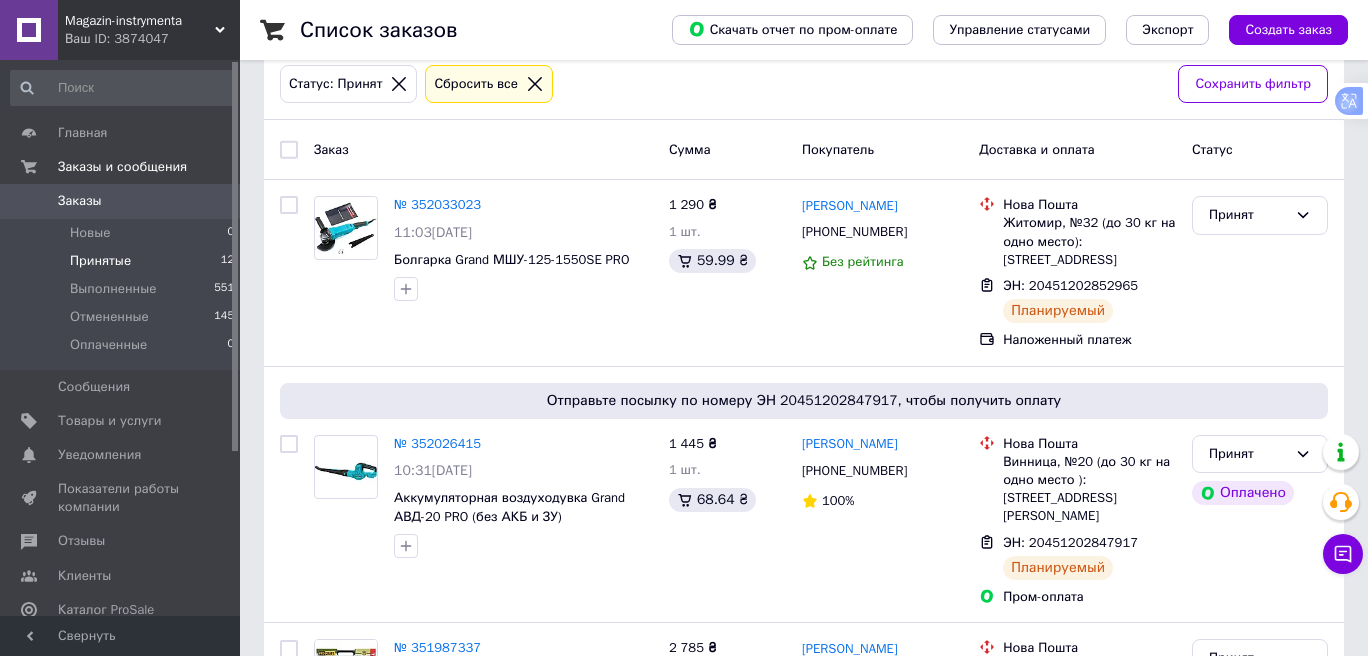 scroll, scrollTop: 109, scrollLeft: 0, axis: vertical 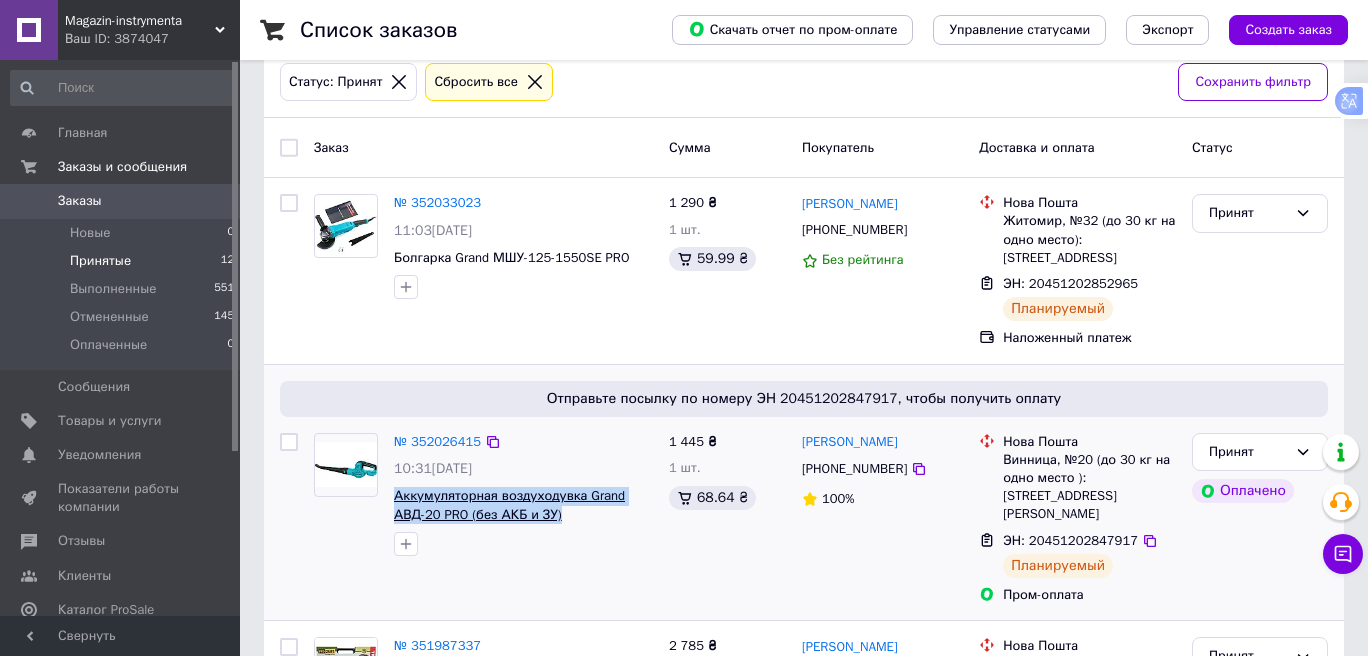 drag, startPoint x: 560, startPoint y: 514, endPoint x: 395, endPoint y: 496, distance: 165.97891 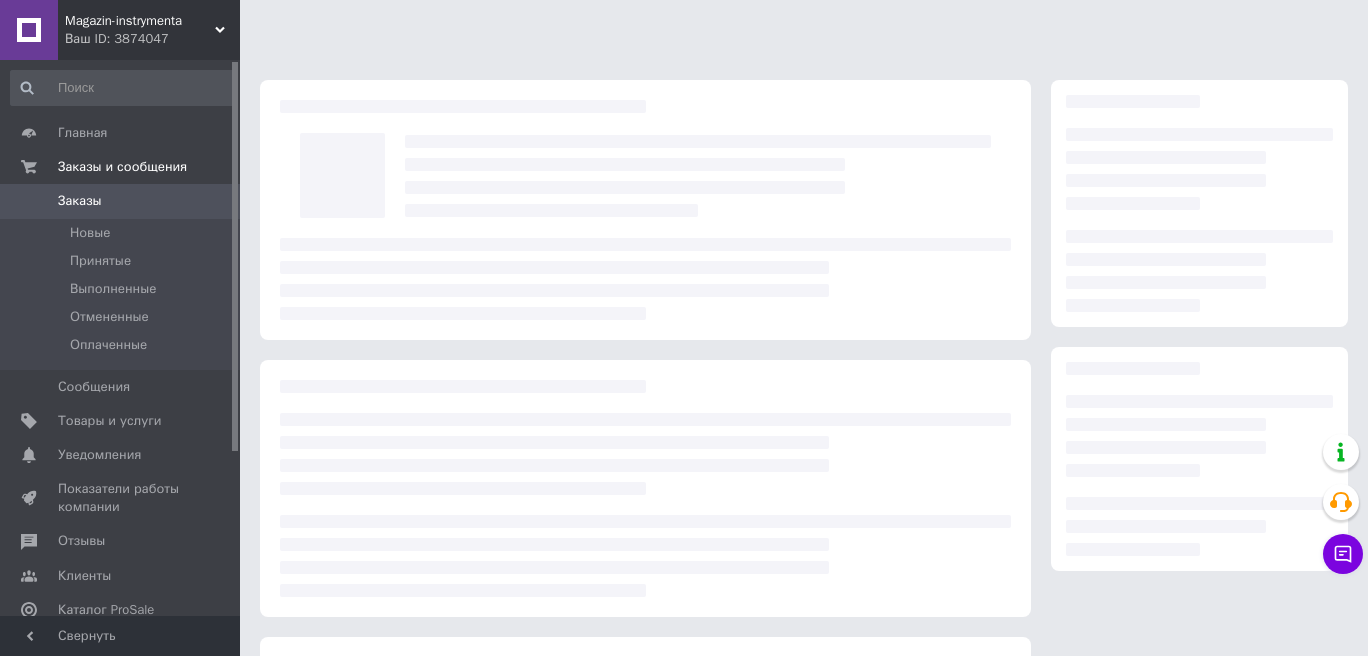 scroll, scrollTop: 0, scrollLeft: 0, axis: both 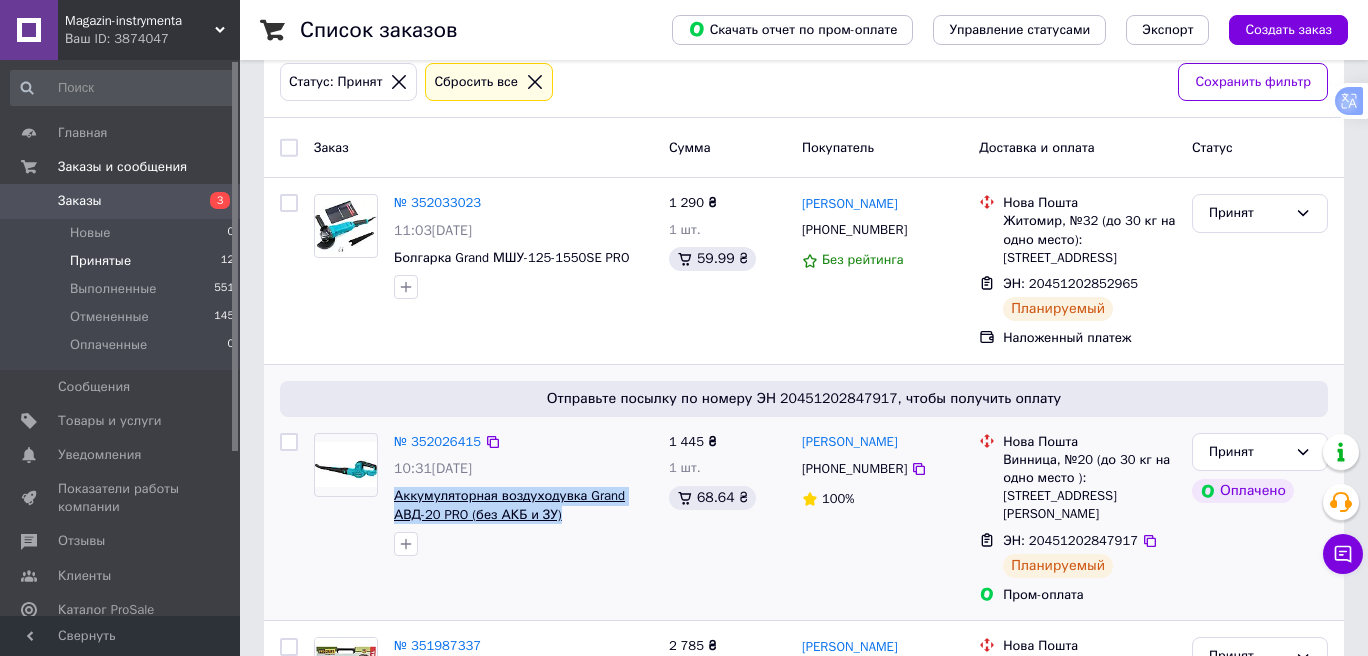 drag, startPoint x: 574, startPoint y: 522, endPoint x: 397, endPoint y: 492, distance: 179.52437 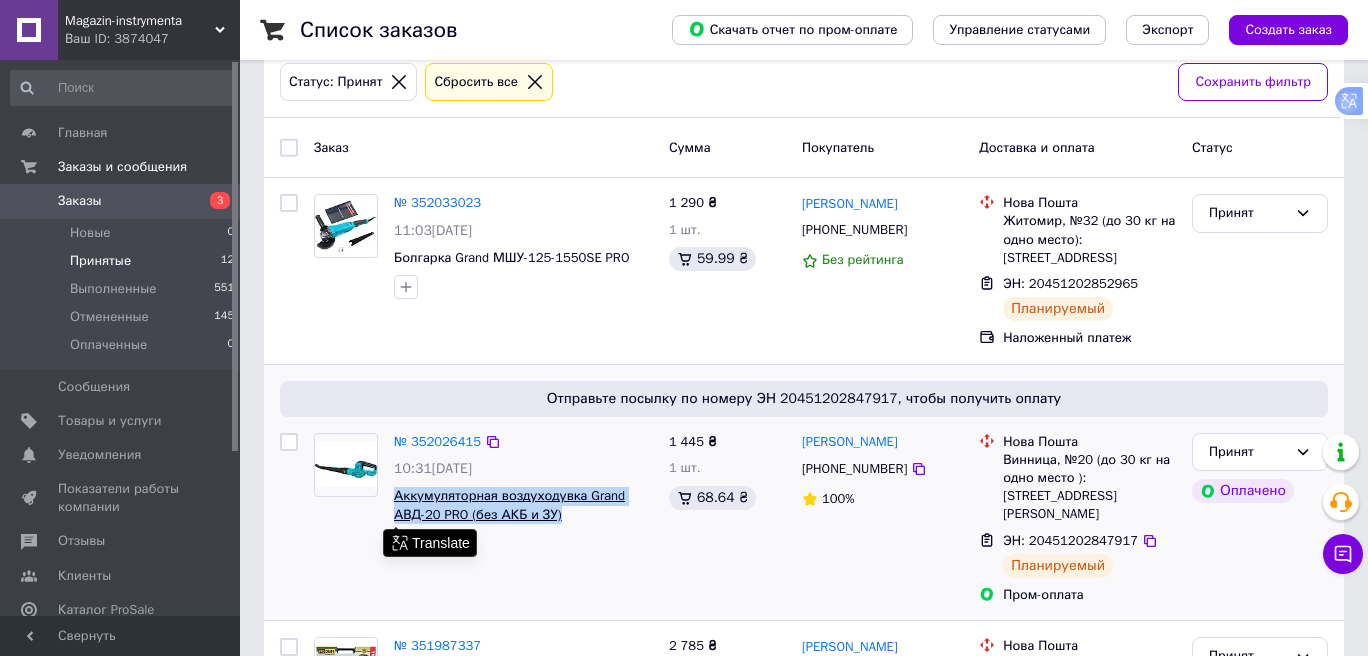 copy on "Аккумуляторная воздуходувка Grand АВД-20 PRO (без АКБ и ЗУ)" 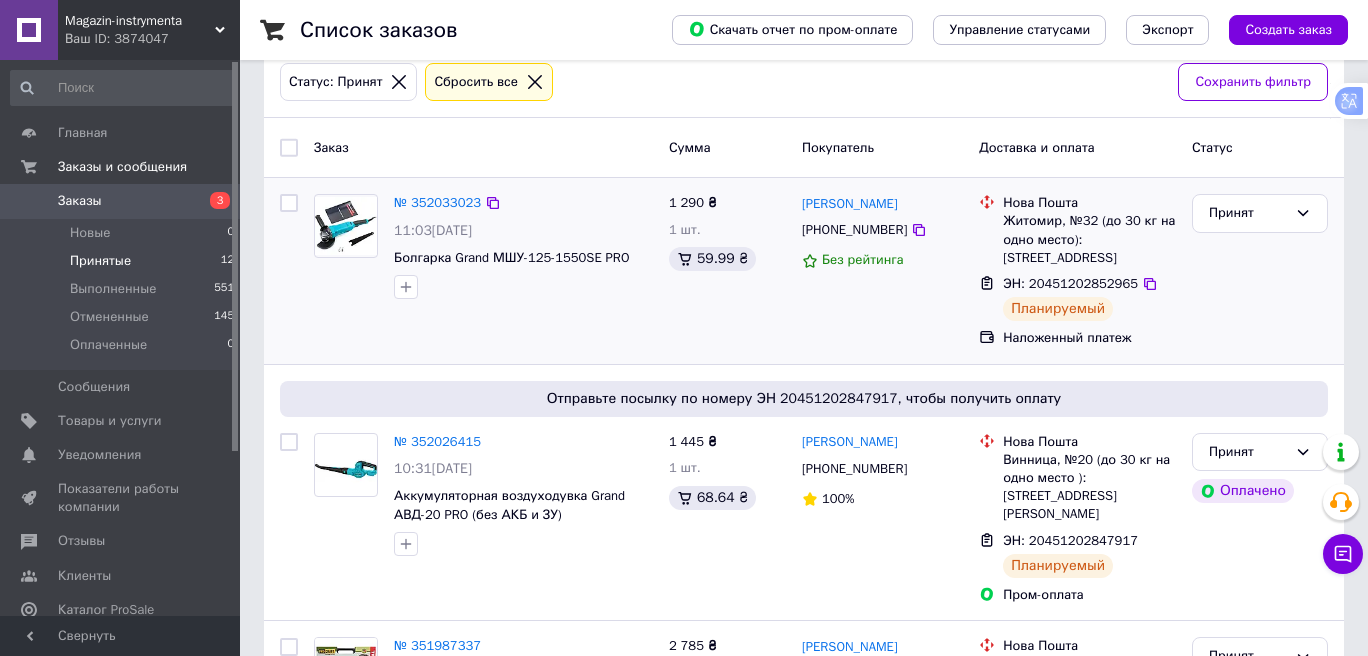 click on "№ 352033023 11:03, 10.07.2025 Болгарка Grand МШУ-125-1550SE PRO" at bounding box center [483, 271] 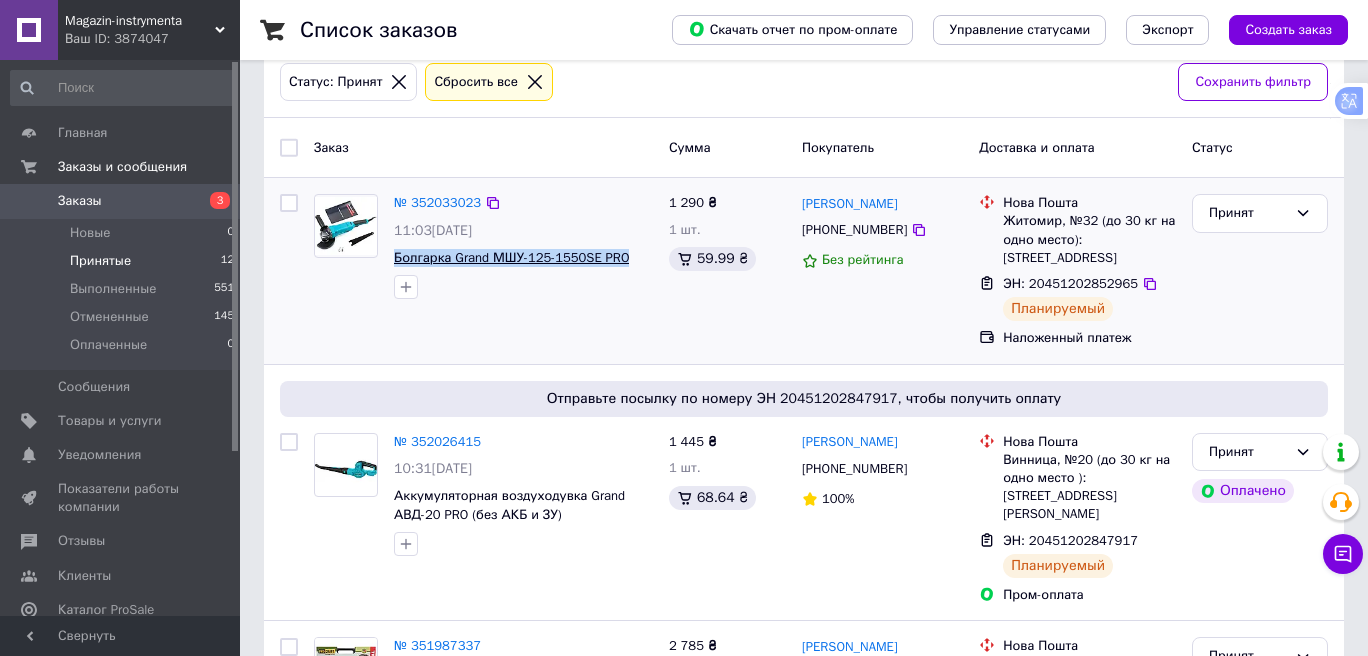 drag, startPoint x: 632, startPoint y: 254, endPoint x: 397, endPoint y: 254, distance: 235 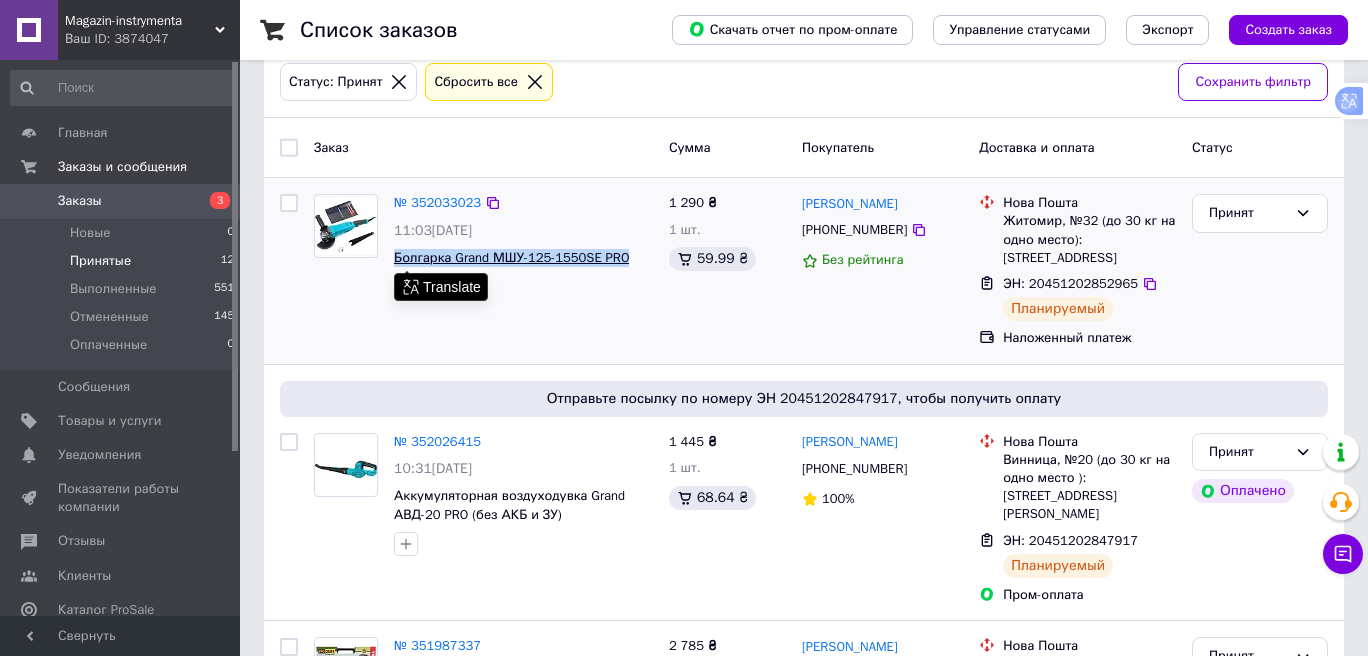 copy on "Болгарка Grand МШУ-125-1550SE PRO" 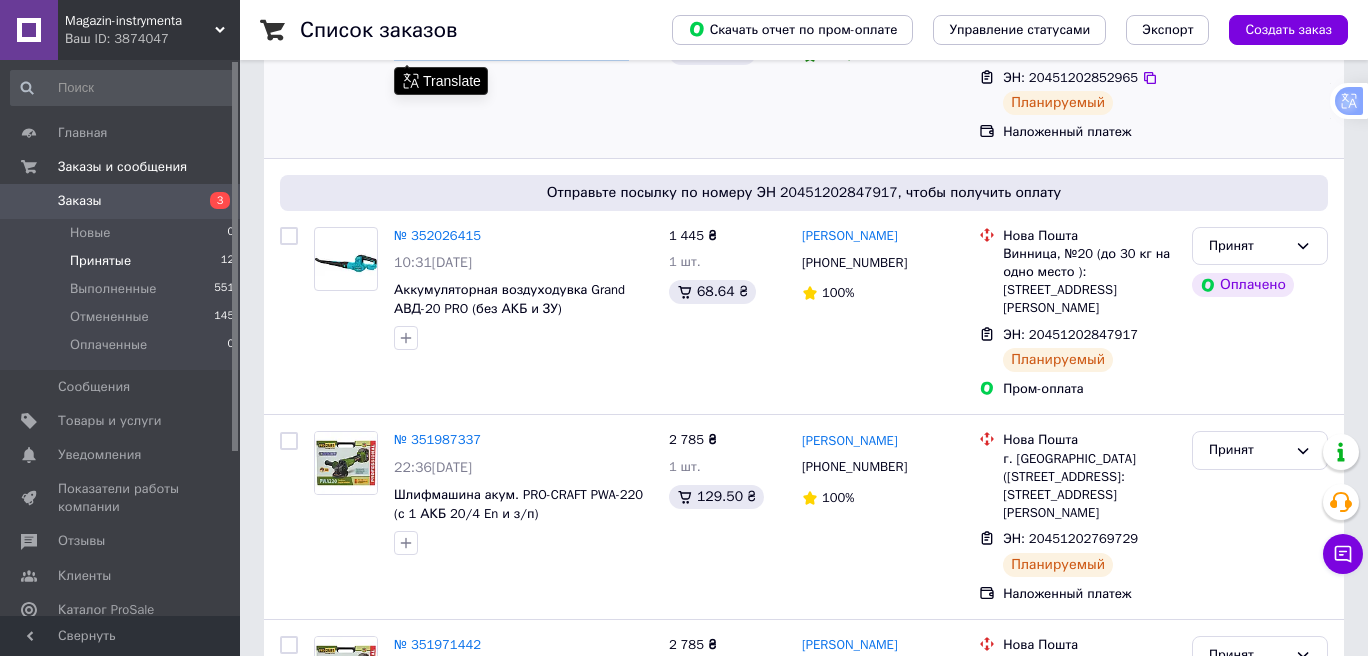 scroll, scrollTop: 0, scrollLeft: 0, axis: both 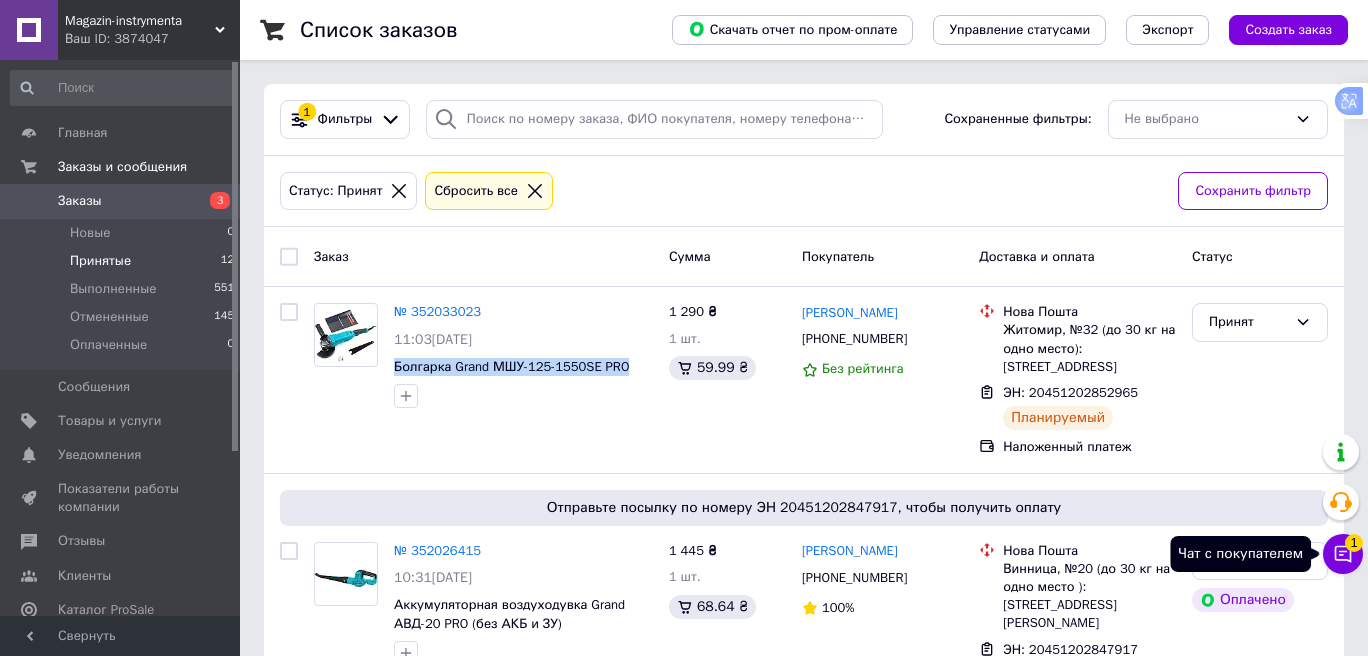 click on "Чат с покупателем 1" at bounding box center [1343, 554] 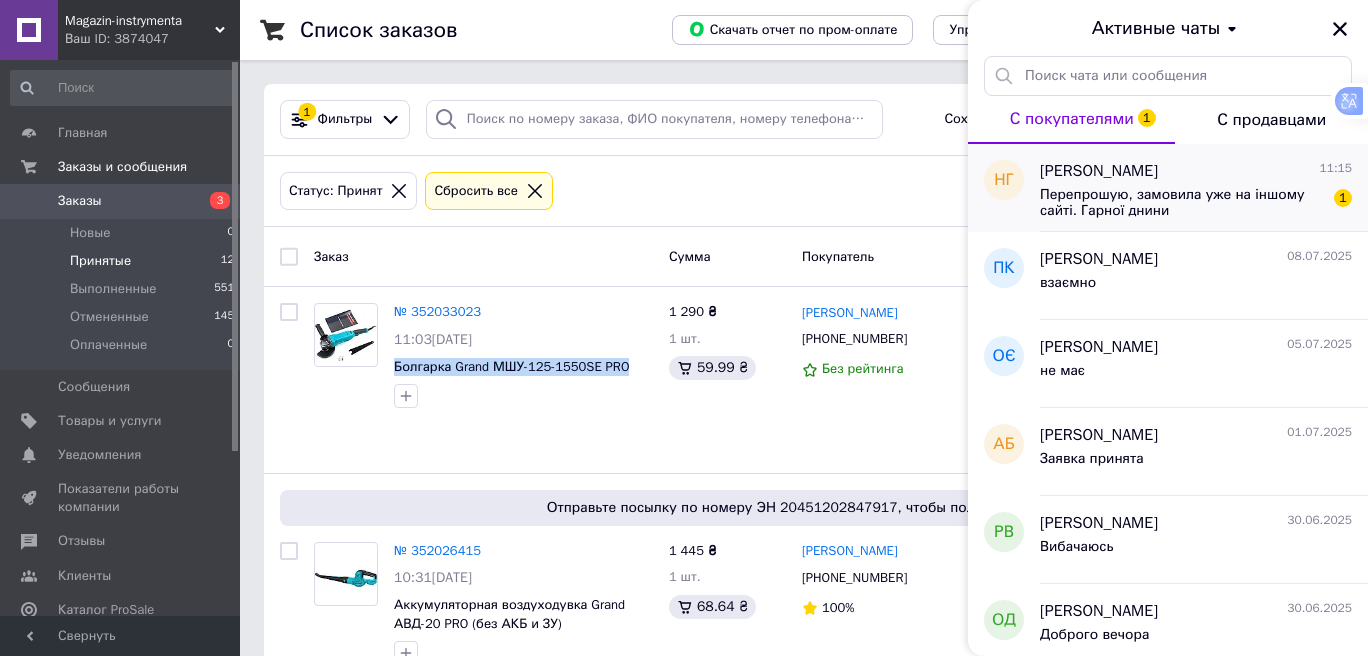 click on "Перепрошую, замовила уже на іншому сайті. Гарної днини" at bounding box center (1182, 203) 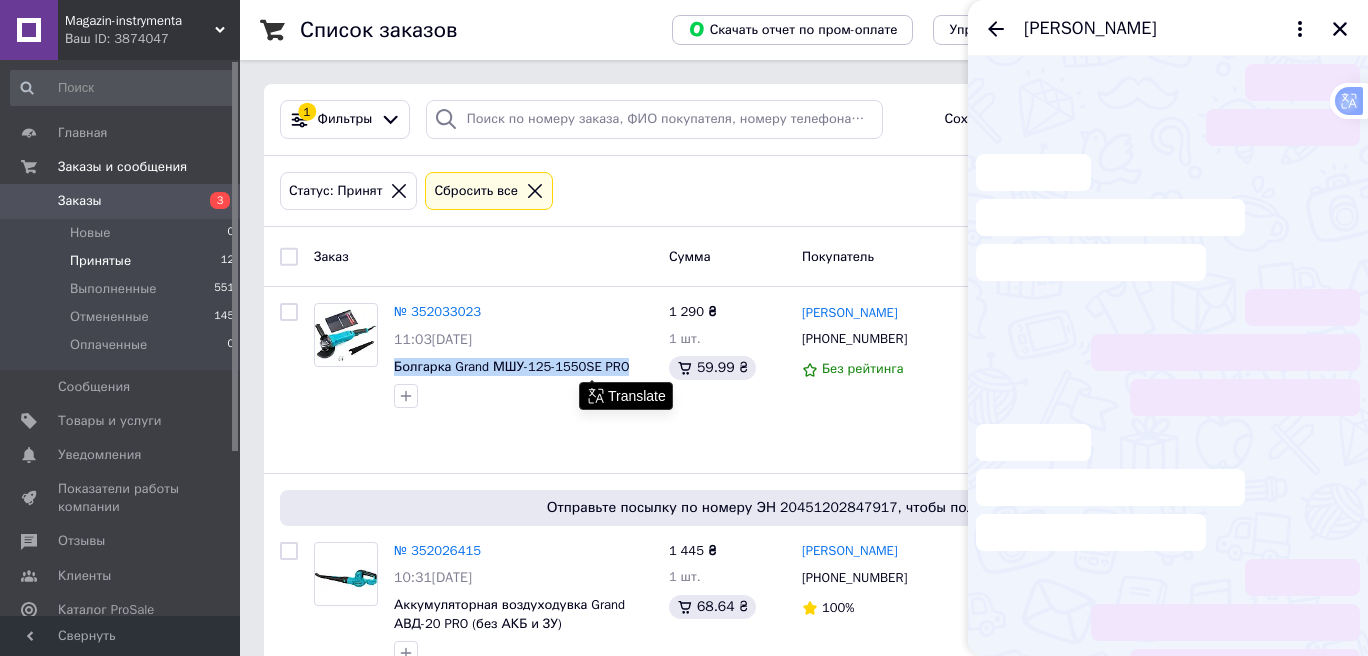 scroll, scrollTop: 37, scrollLeft: 0, axis: vertical 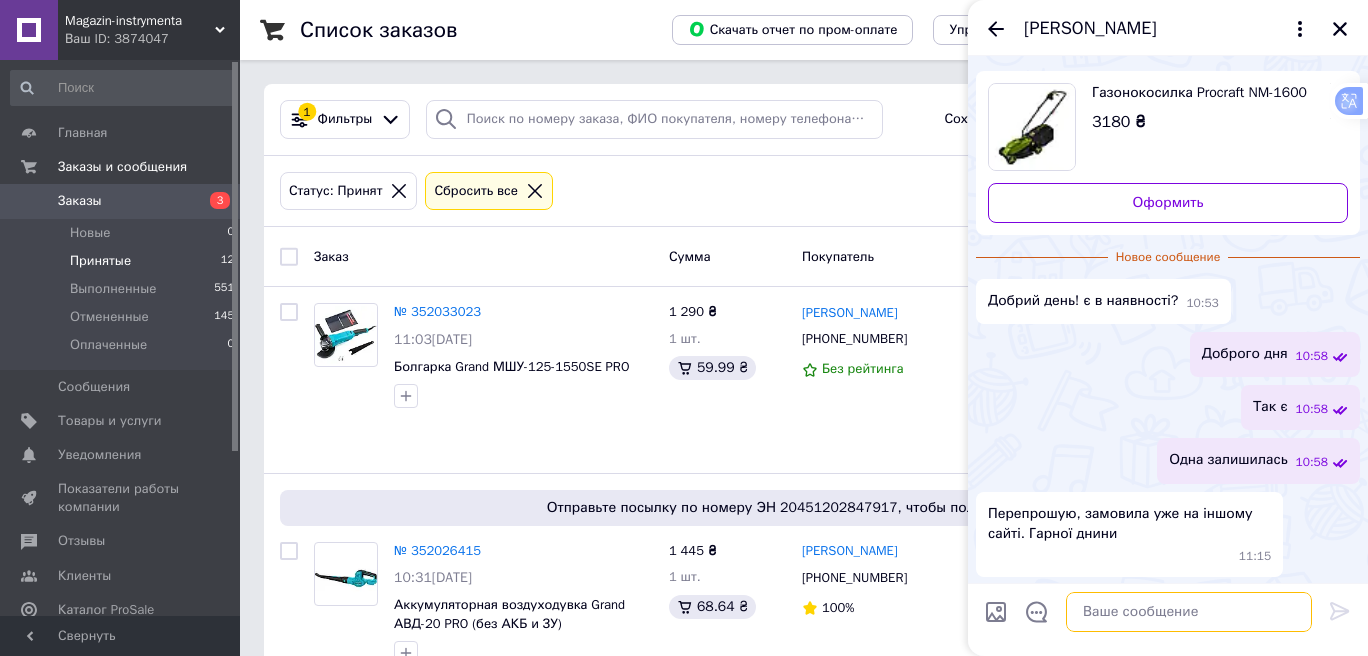 click at bounding box center [1189, 612] 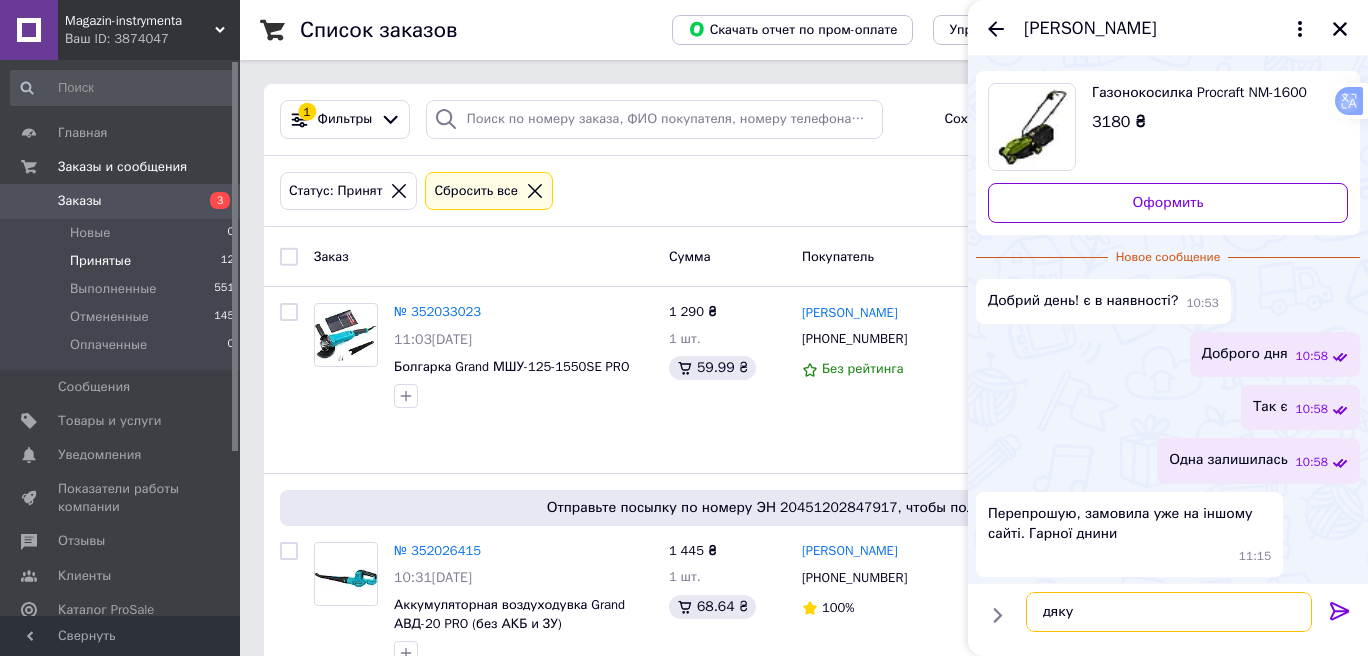 type on "дякую" 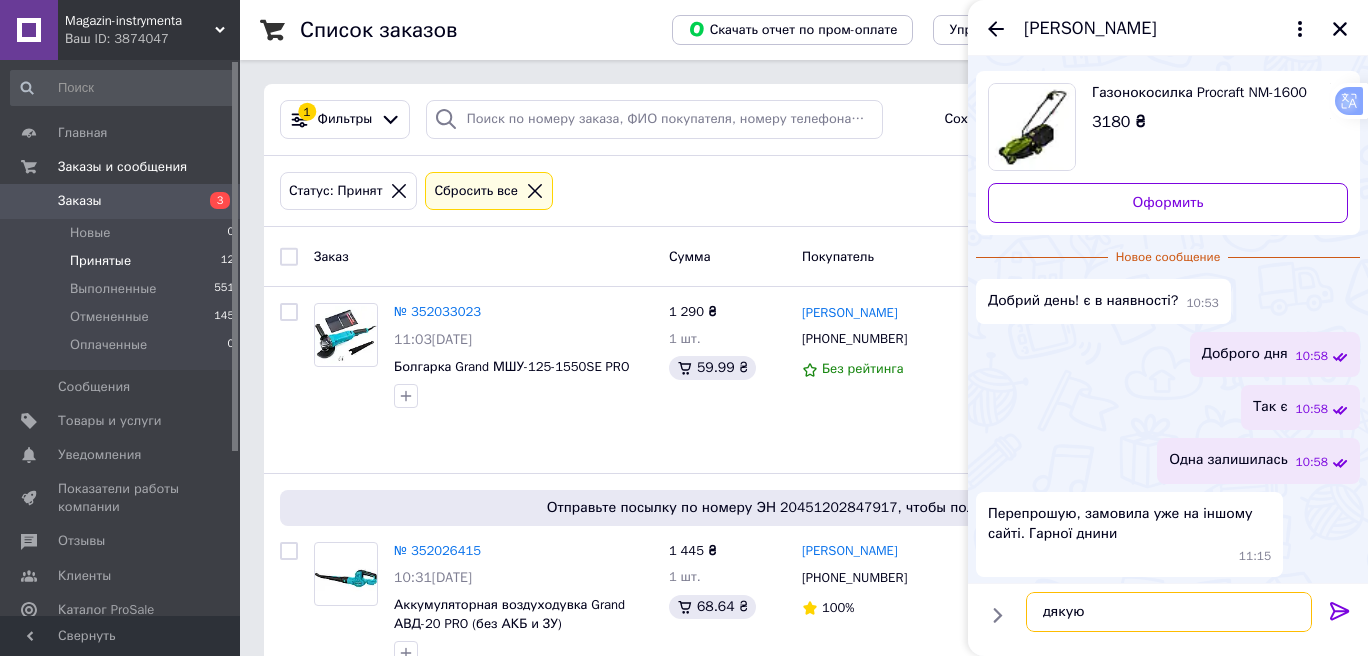 type 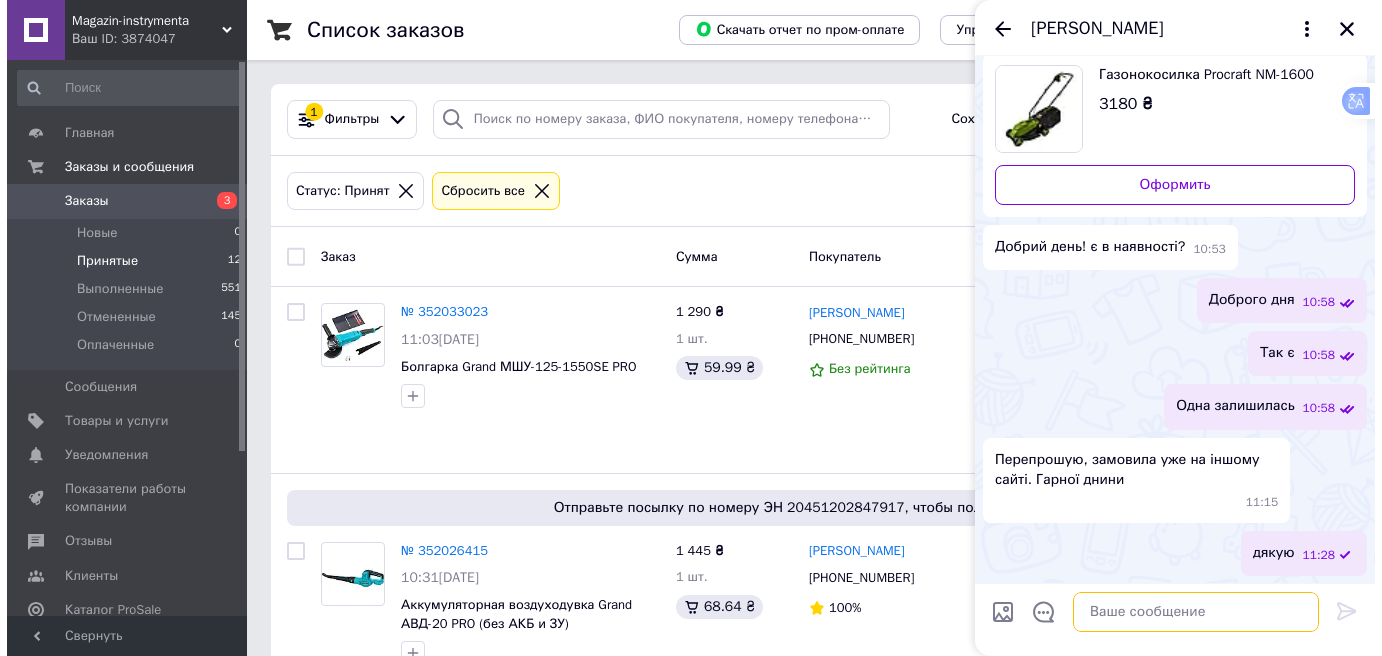 scroll, scrollTop: 0, scrollLeft: 0, axis: both 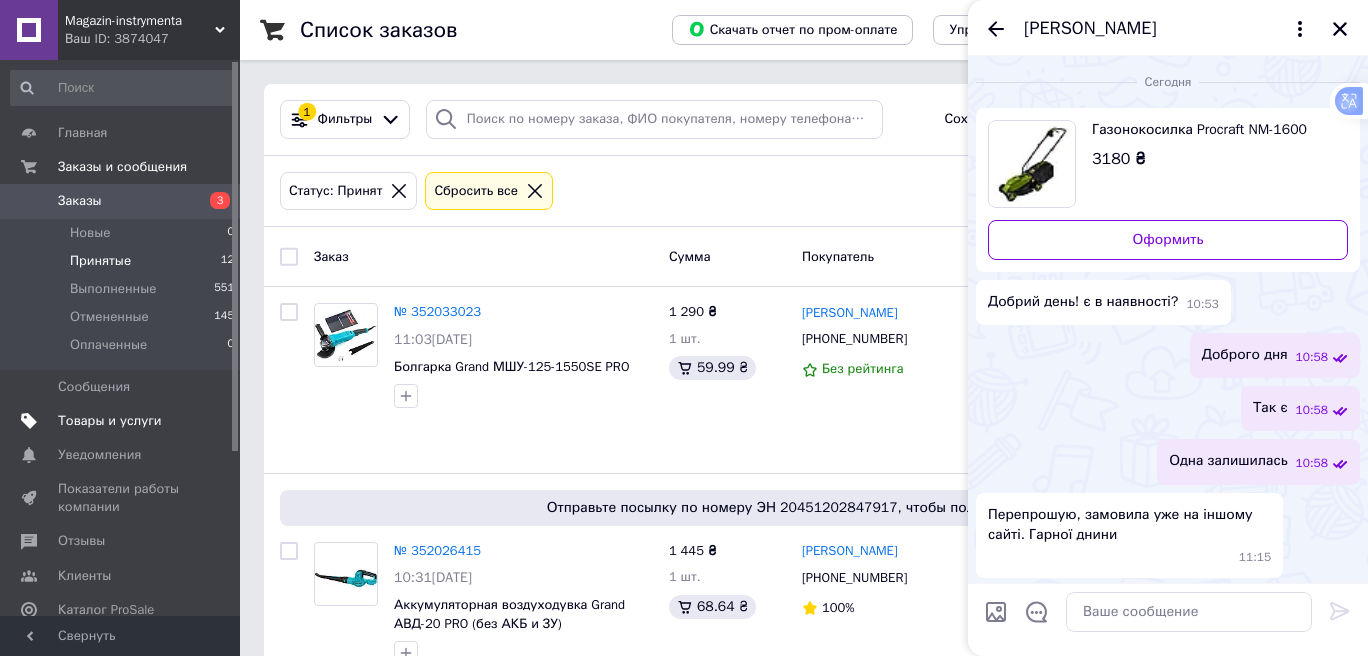 click on "Товары и услуги" at bounding box center (123, 421) 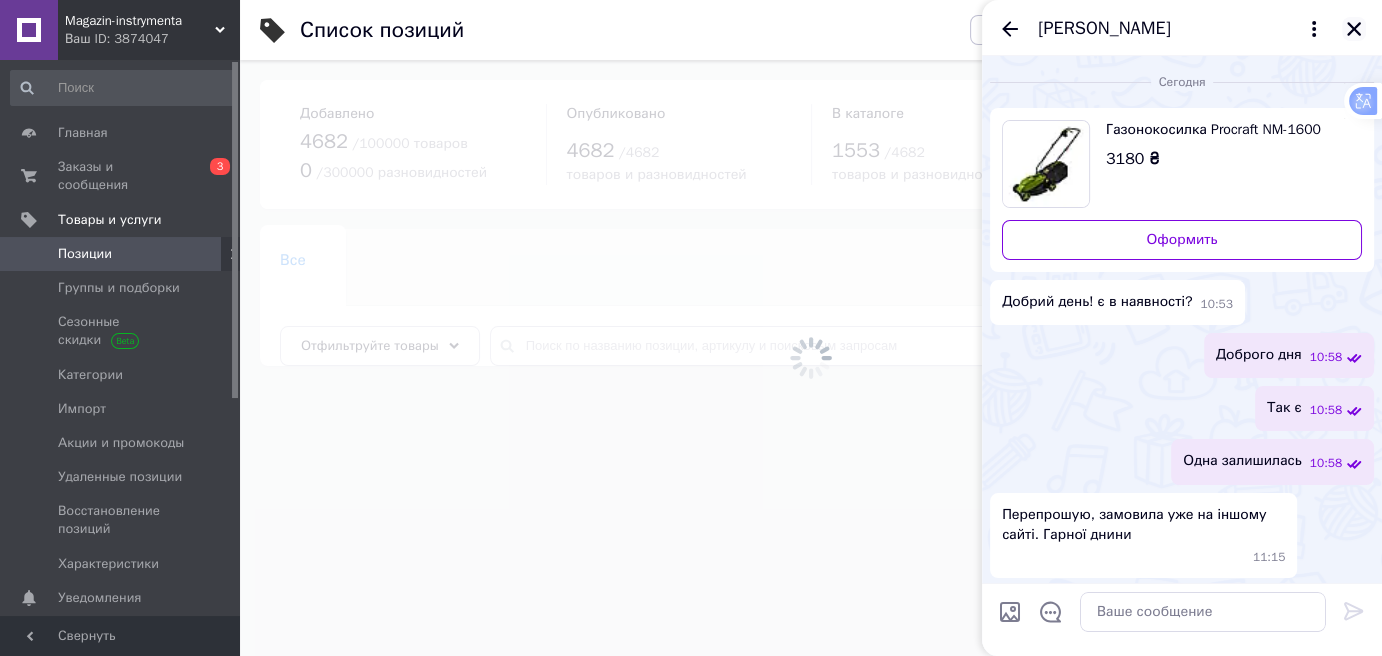 click on "Наталія Гегельська" at bounding box center [1182, 28] 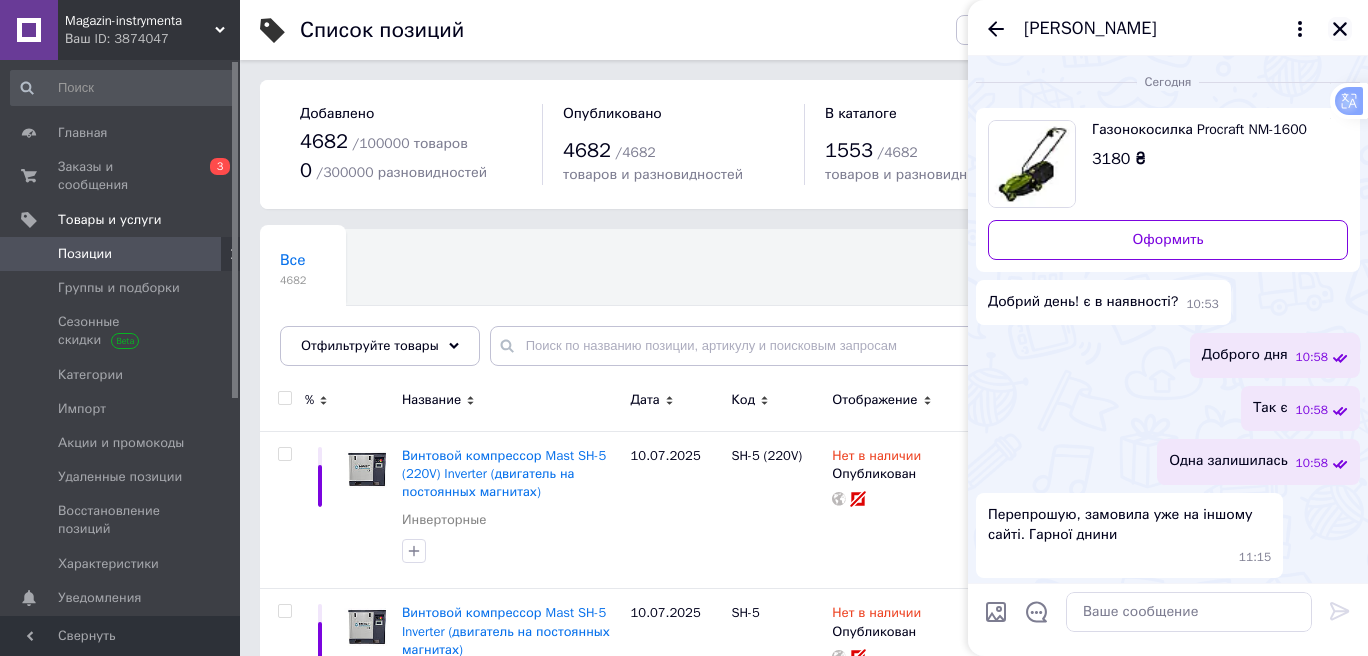 click 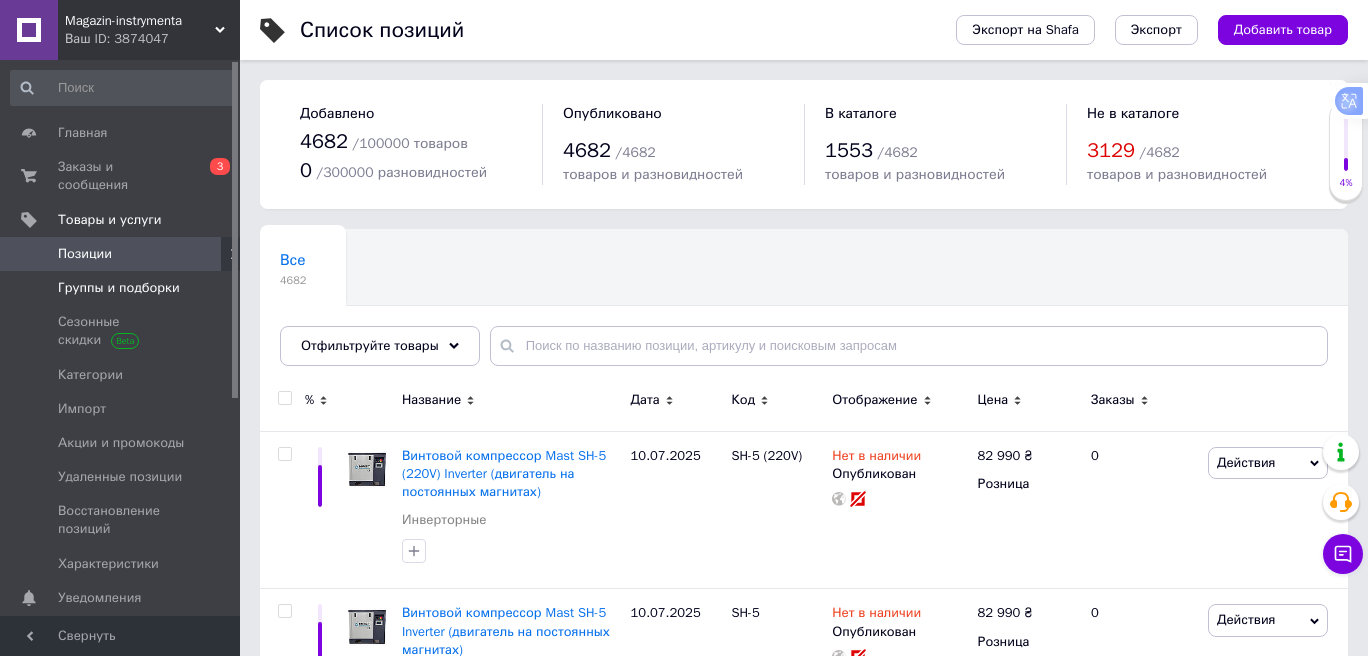 click on "Группы и подборки" at bounding box center [123, 288] 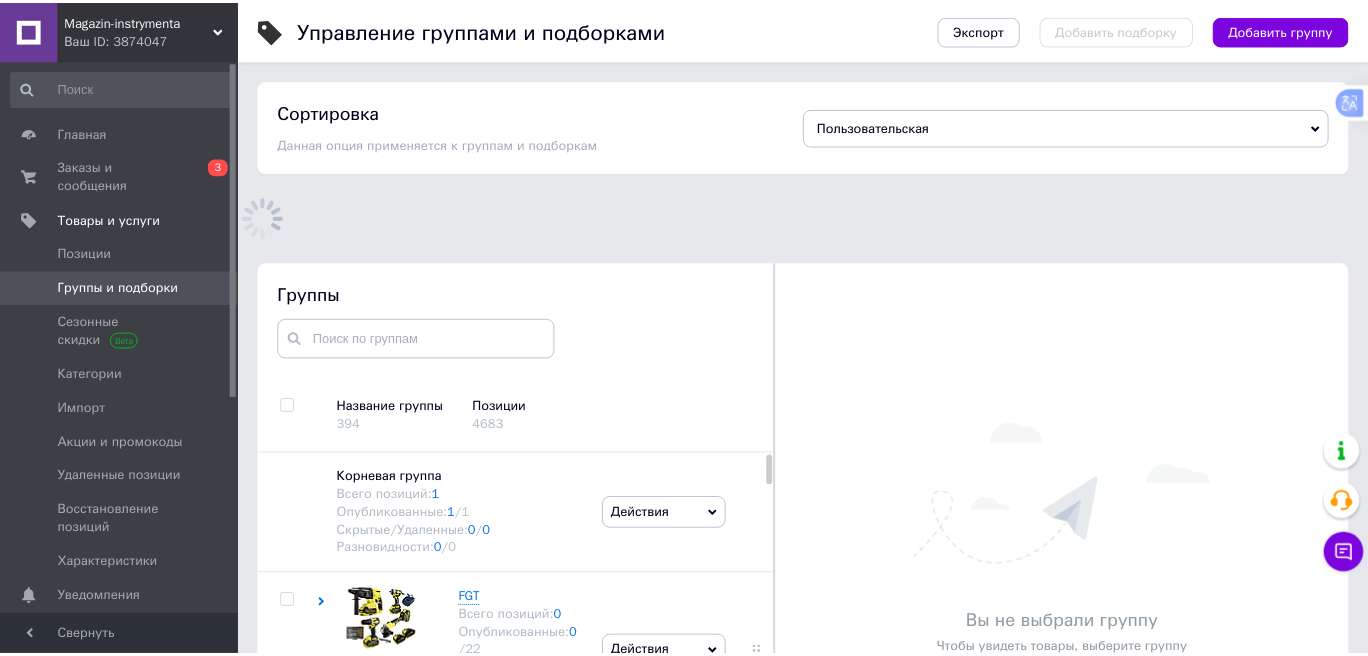 scroll, scrollTop: 112, scrollLeft: 0, axis: vertical 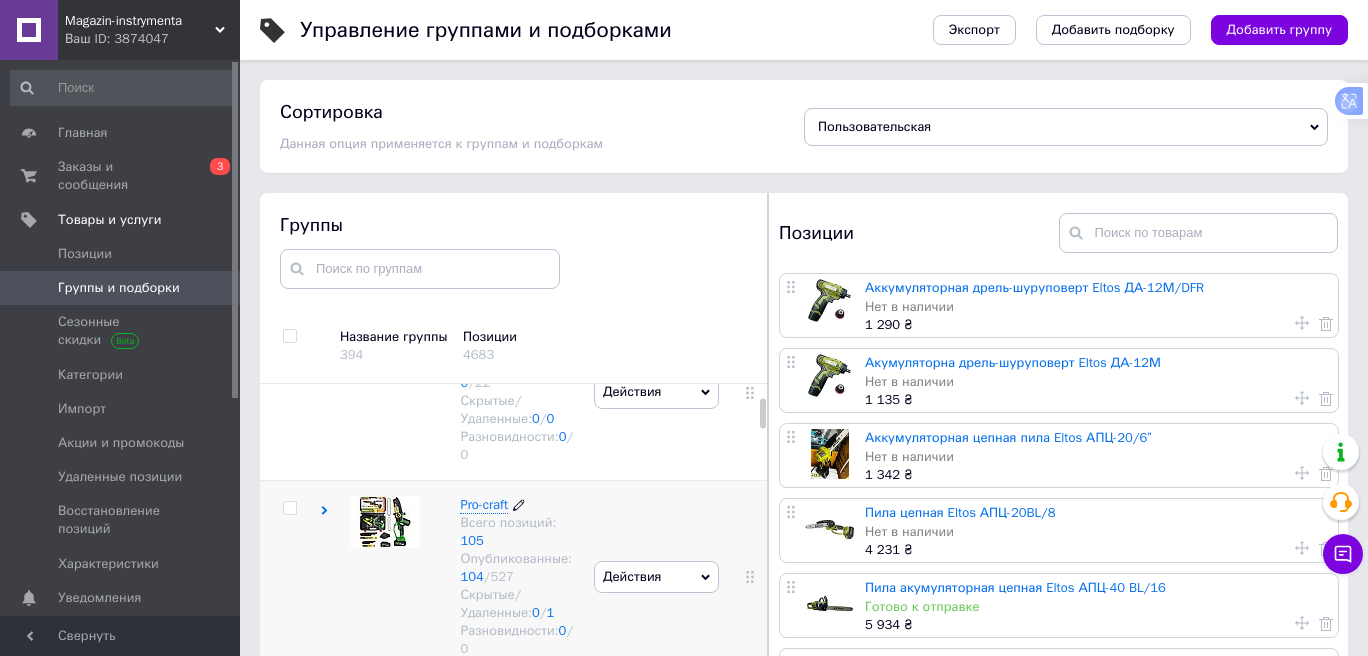 click on "Всего позиций:  105" at bounding box center (517, 532) 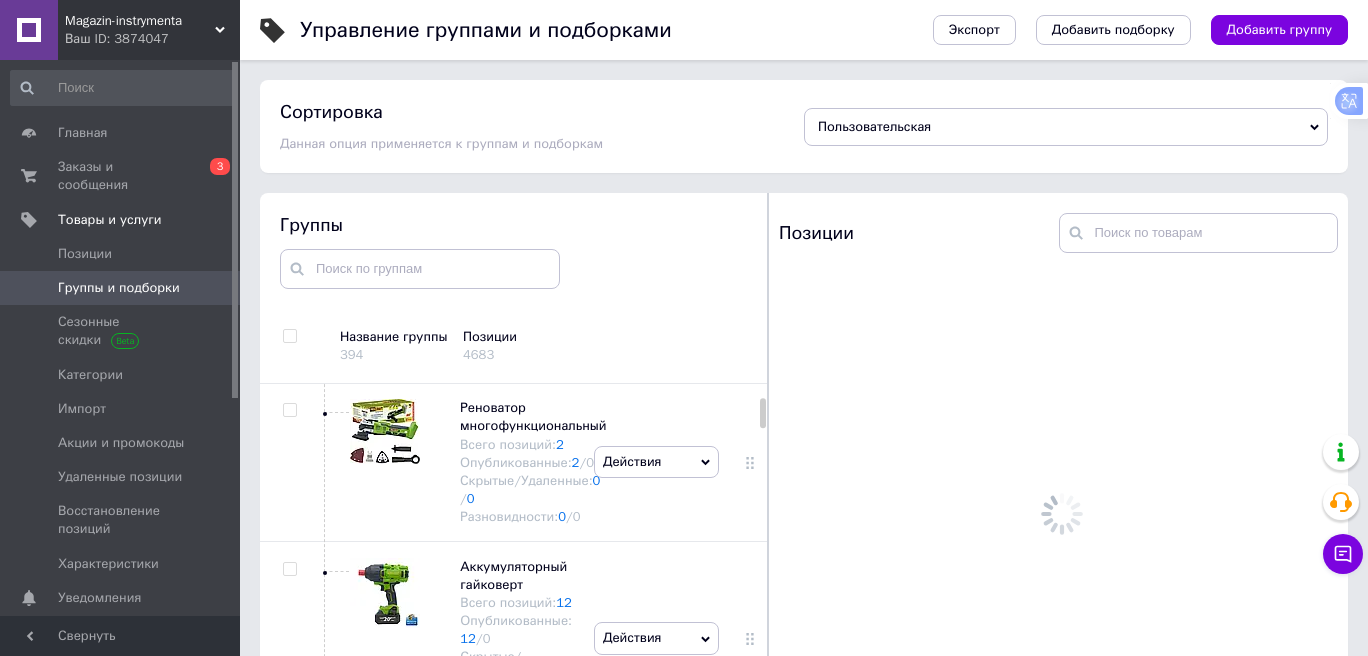 scroll, scrollTop: 882, scrollLeft: 0, axis: vertical 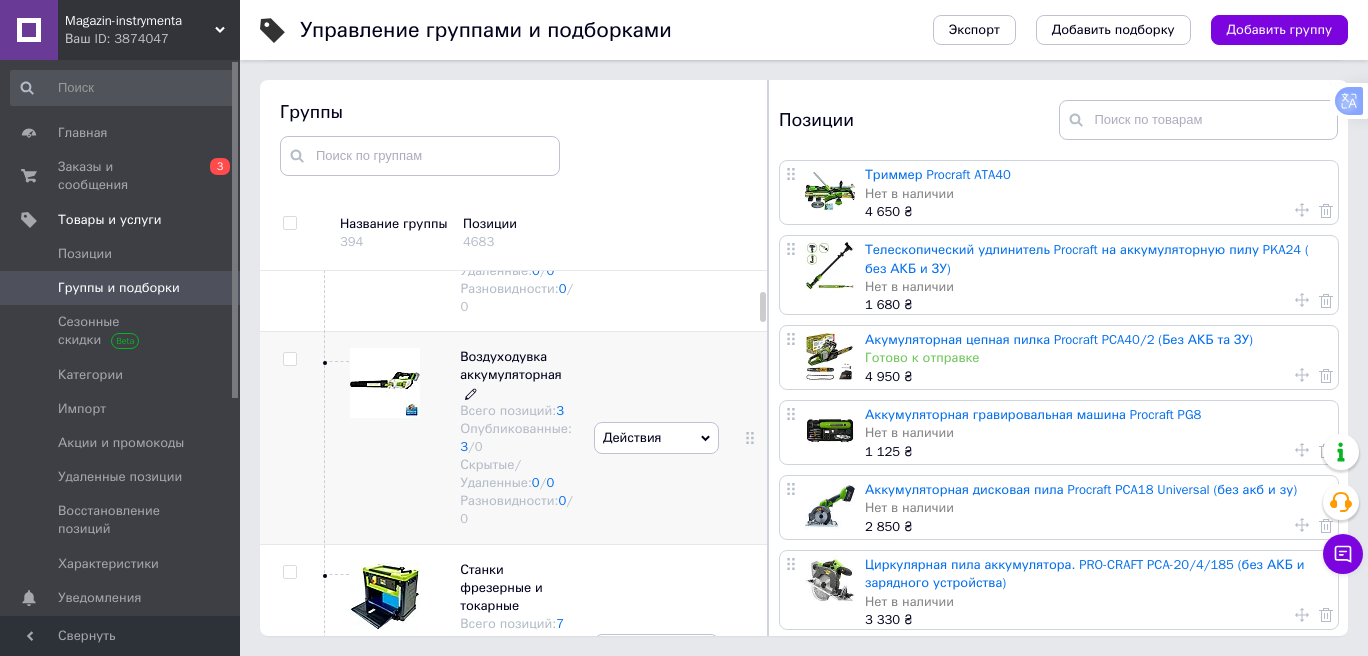 click on "Всего позиций:  3" at bounding box center [517, 411] 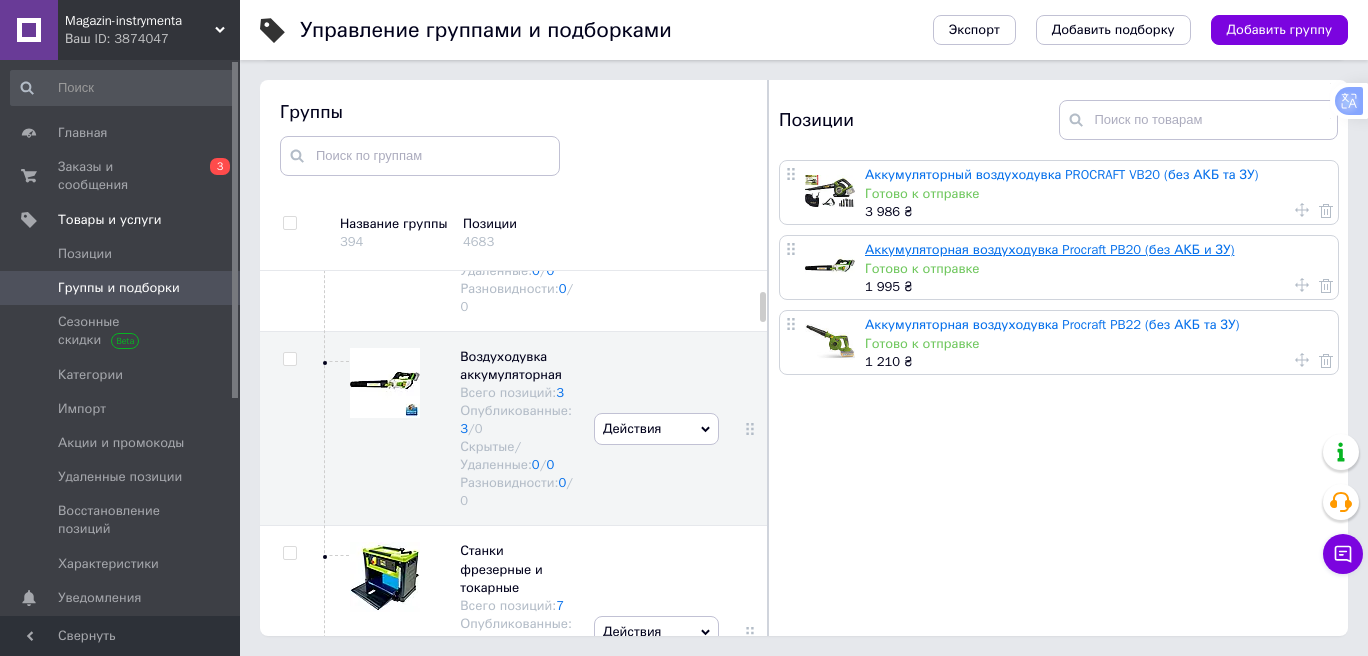 click on "Аккумуляторная воздуходувка Procraft PB20 (без АКБ и ЗУ)" at bounding box center [1049, 249] 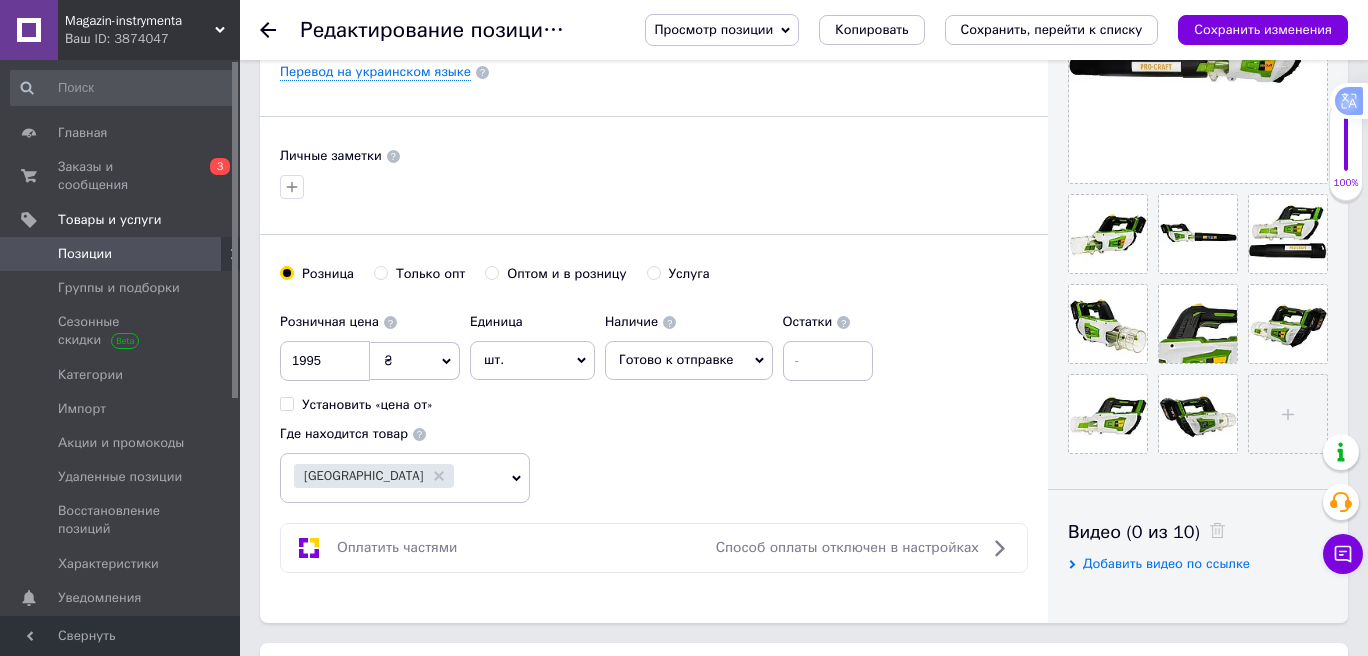 scroll, scrollTop: 585, scrollLeft: 0, axis: vertical 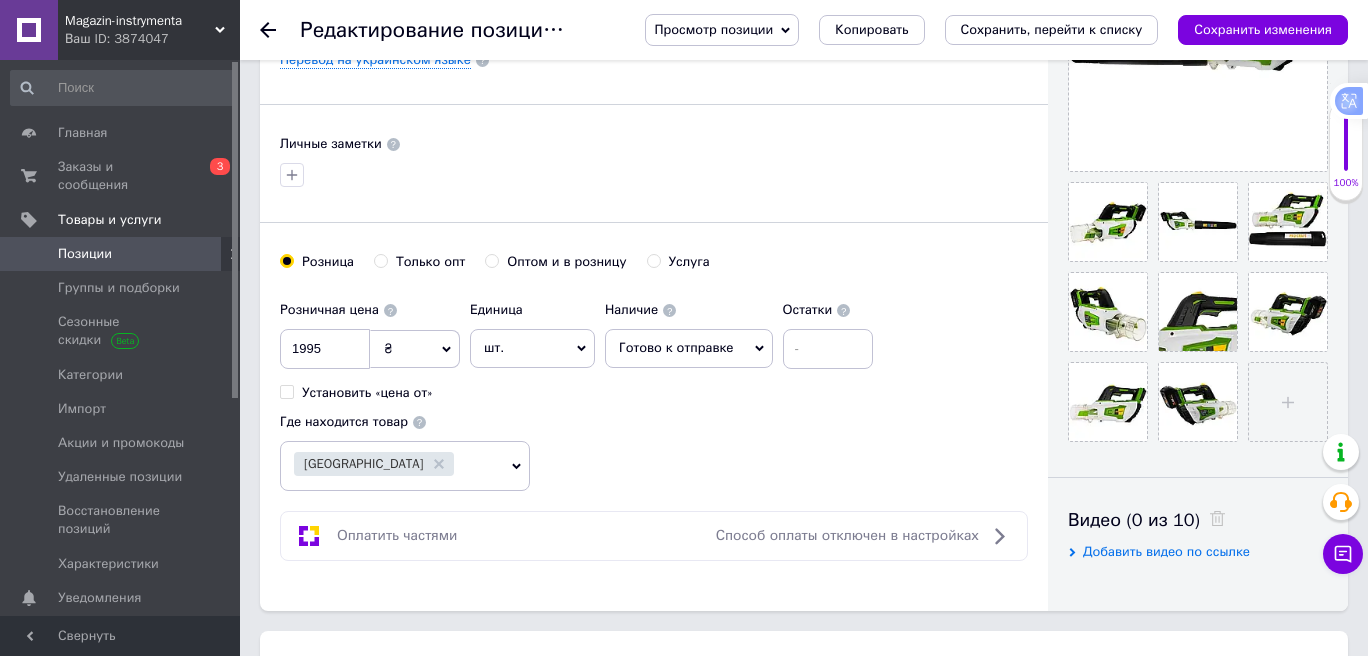 click on "Готово к отправке" at bounding box center (676, 347) 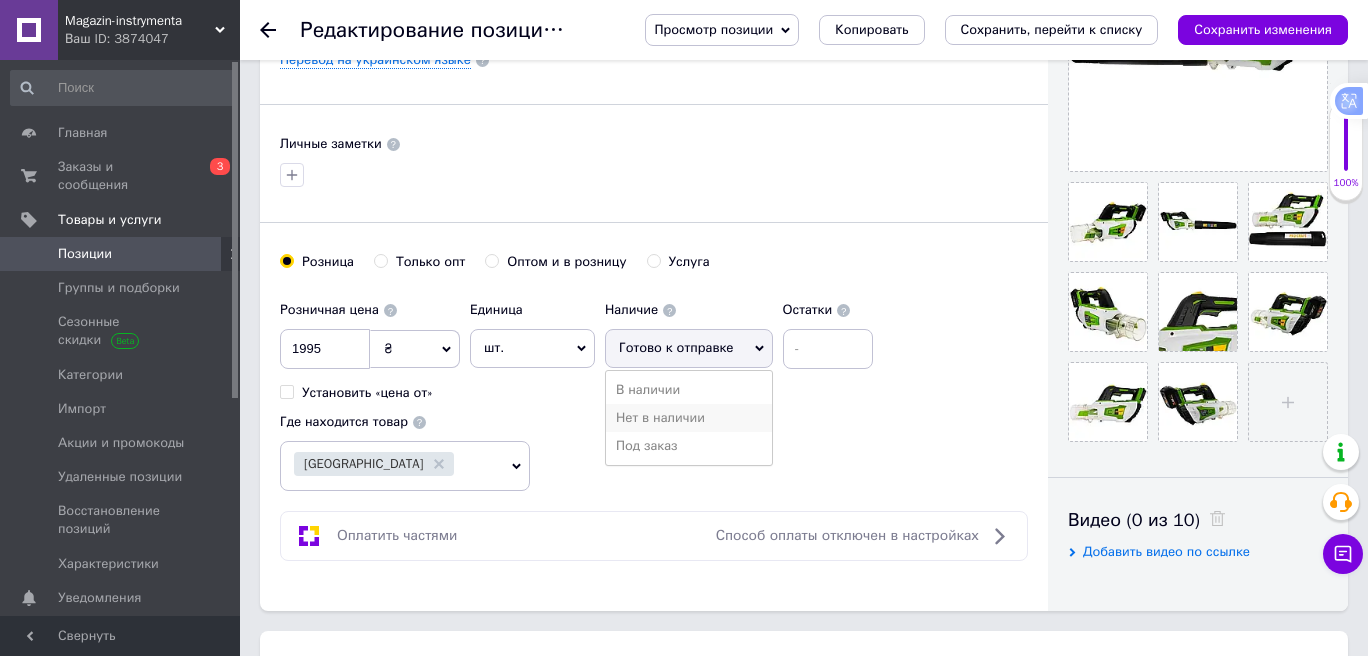 click on "Нет в наличии" at bounding box center (689, 418) 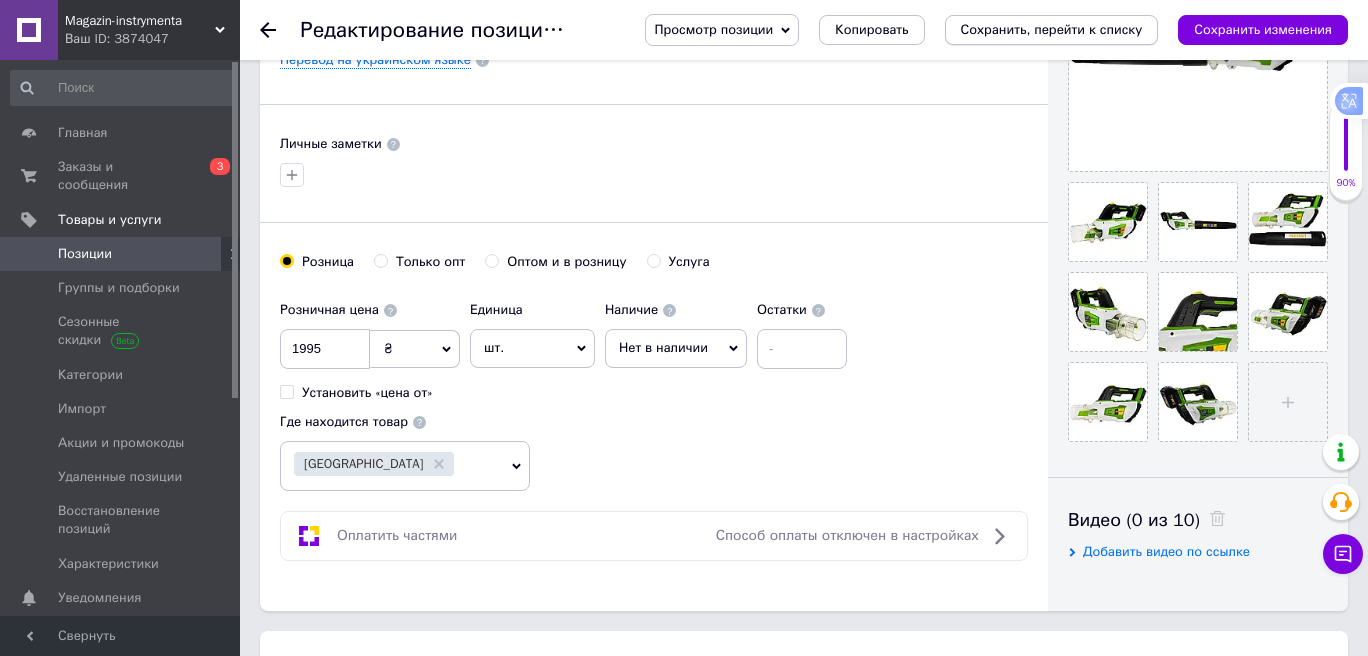 click on "Сохранить, перейти к списку" at bounding box center (1052, 29) 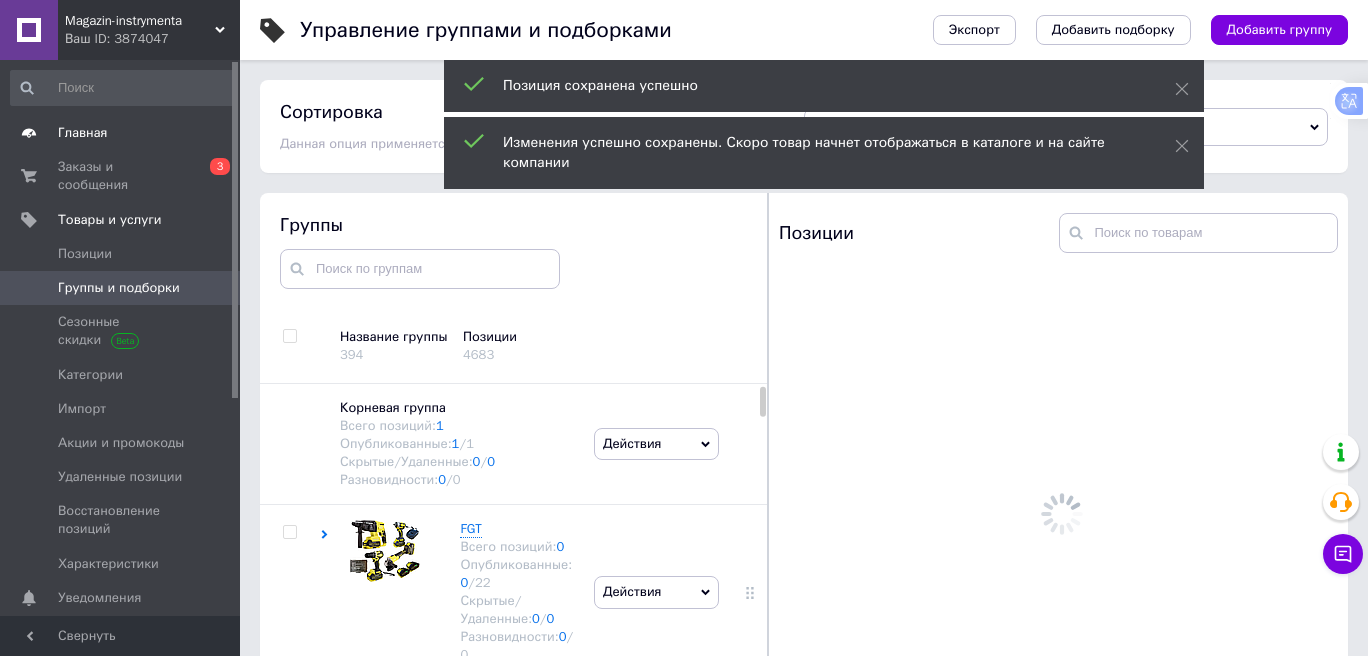 scroll, scrollTop: 110, scrollLeft: 0, axis: vertical 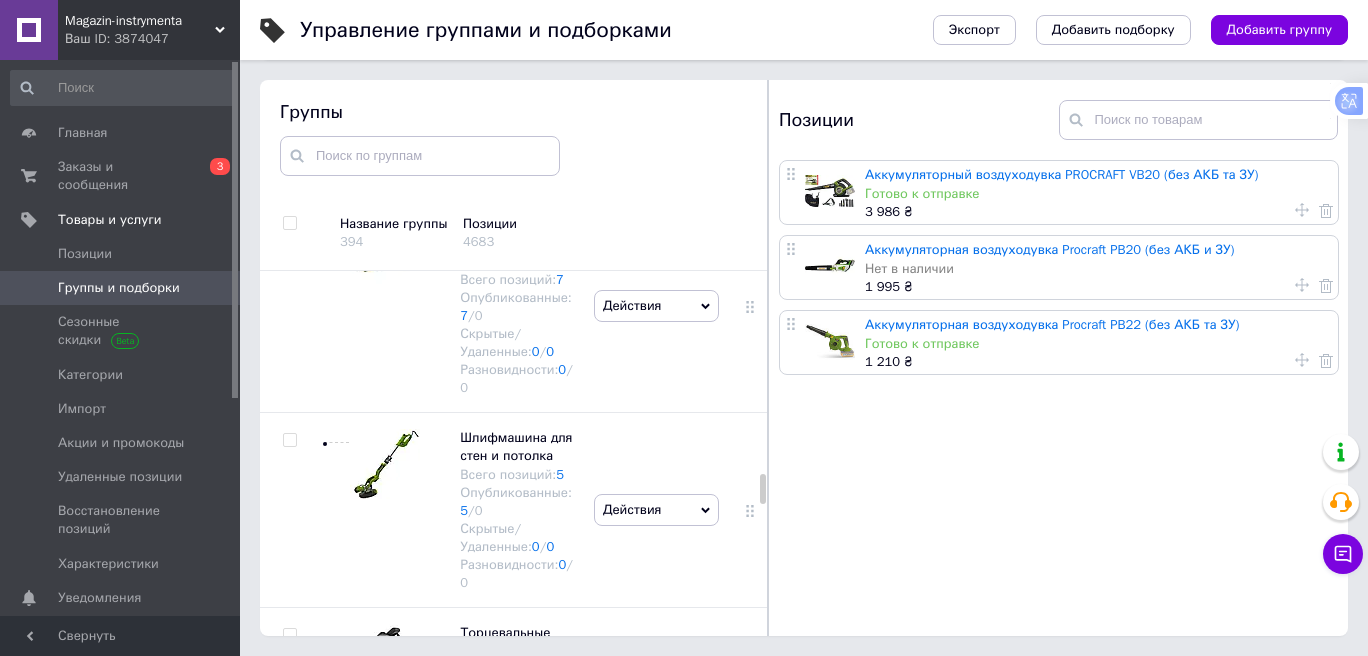 click on "Опубликованные:  4  /  0" at bounding box center (517, 1067) 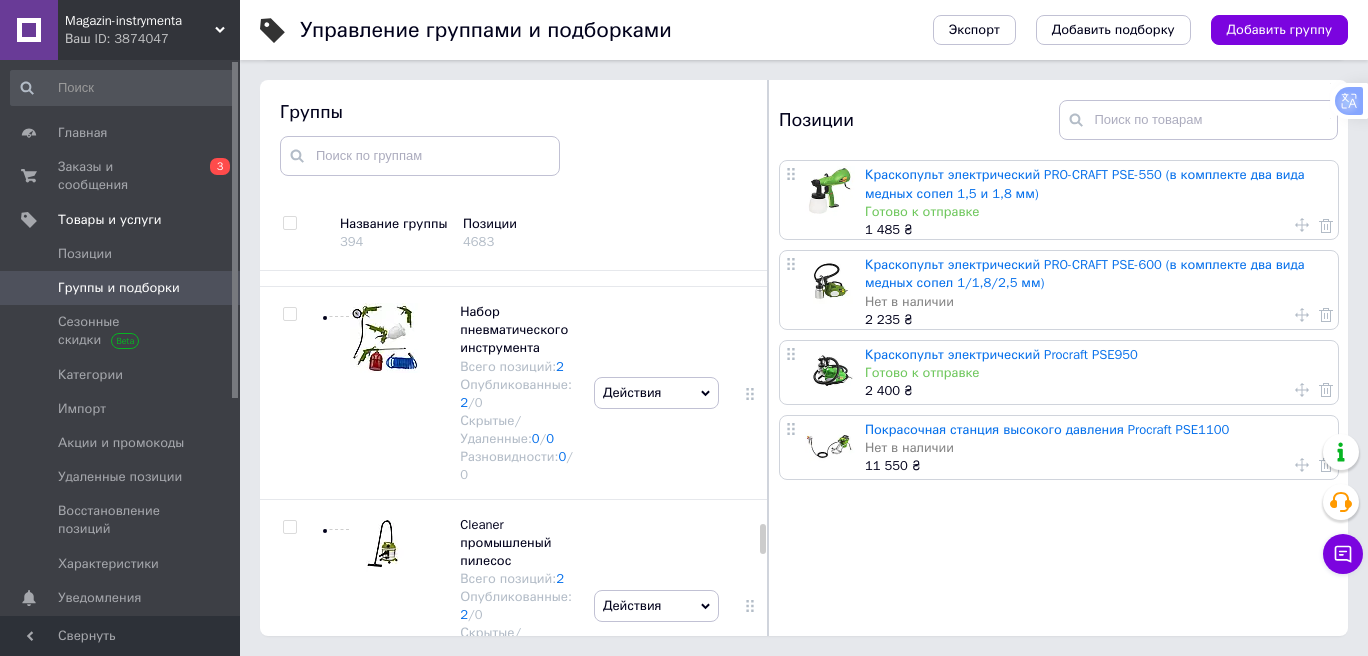 scroll, scrollTop: 18124, scrollLeft: 0, axis: vertical 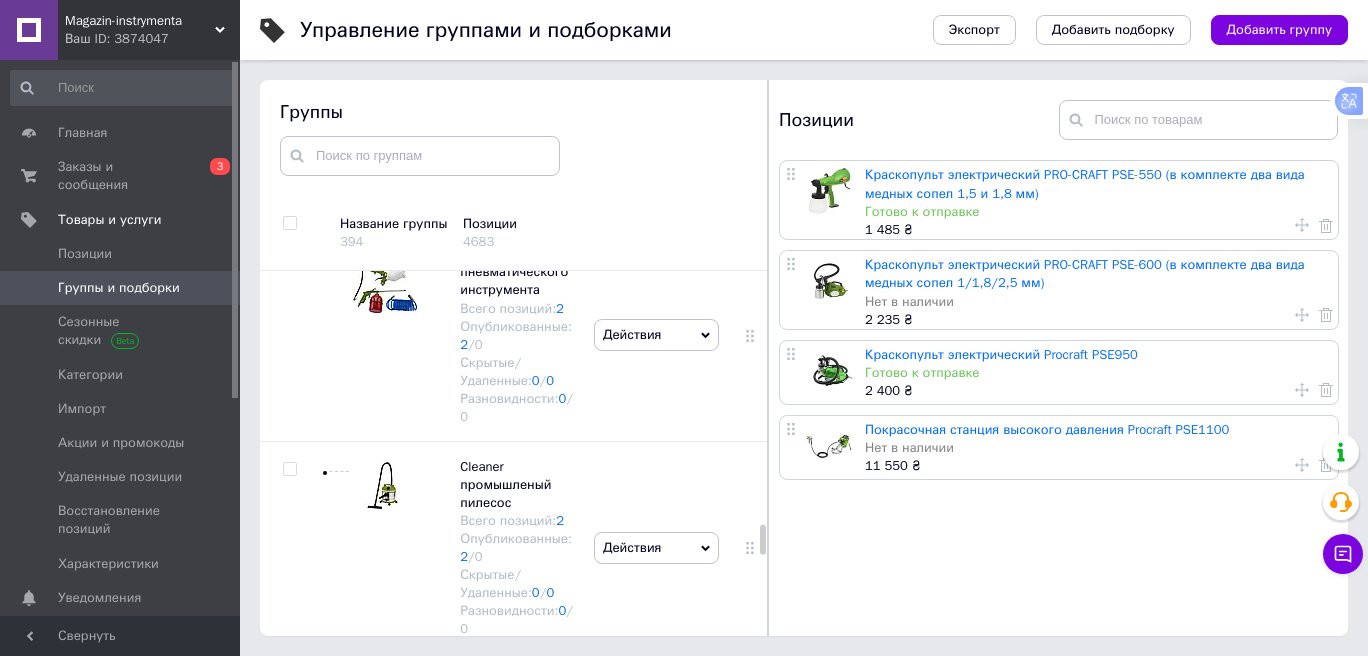 click on "Лобзик акамуляторный Всего позиций:  0 Опубликованные:  0  /  0 Скрытые/Удаленные:  0  /  0 Разновидности:  0  /  0" at bounding box center (454, 1280) 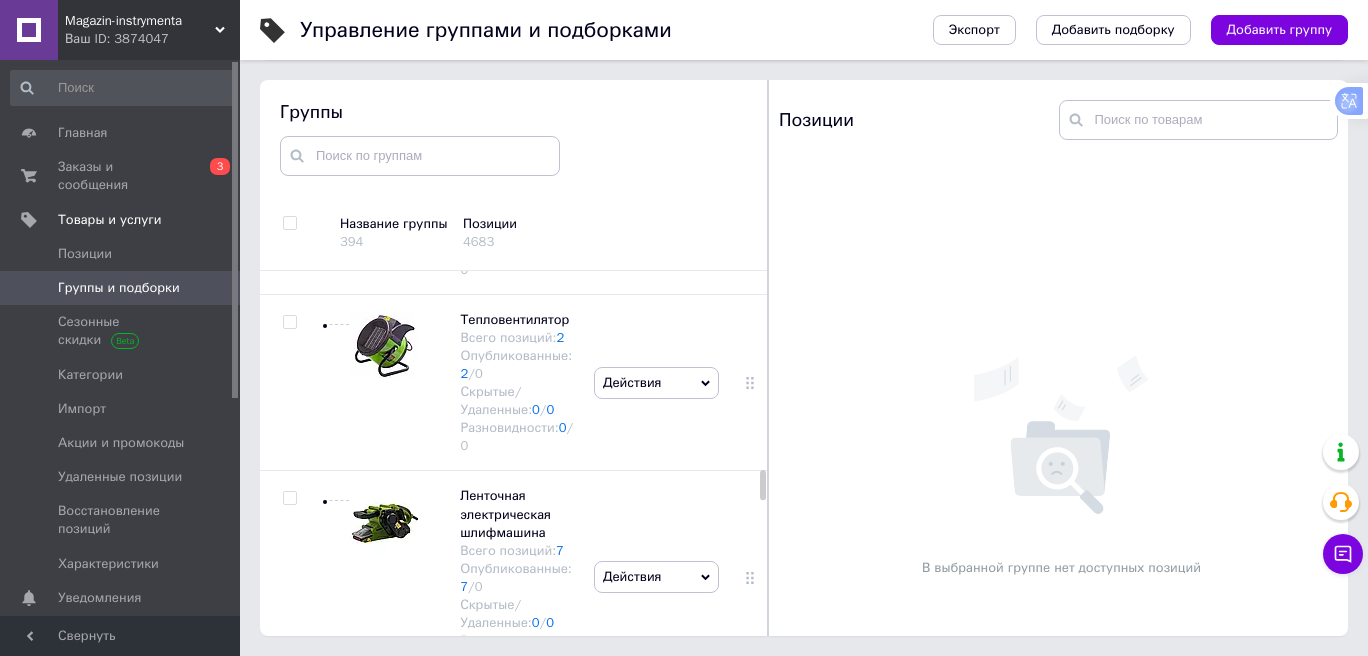 scroll, scrollTop: 14202, scrollLeft: 0, axis: vertical 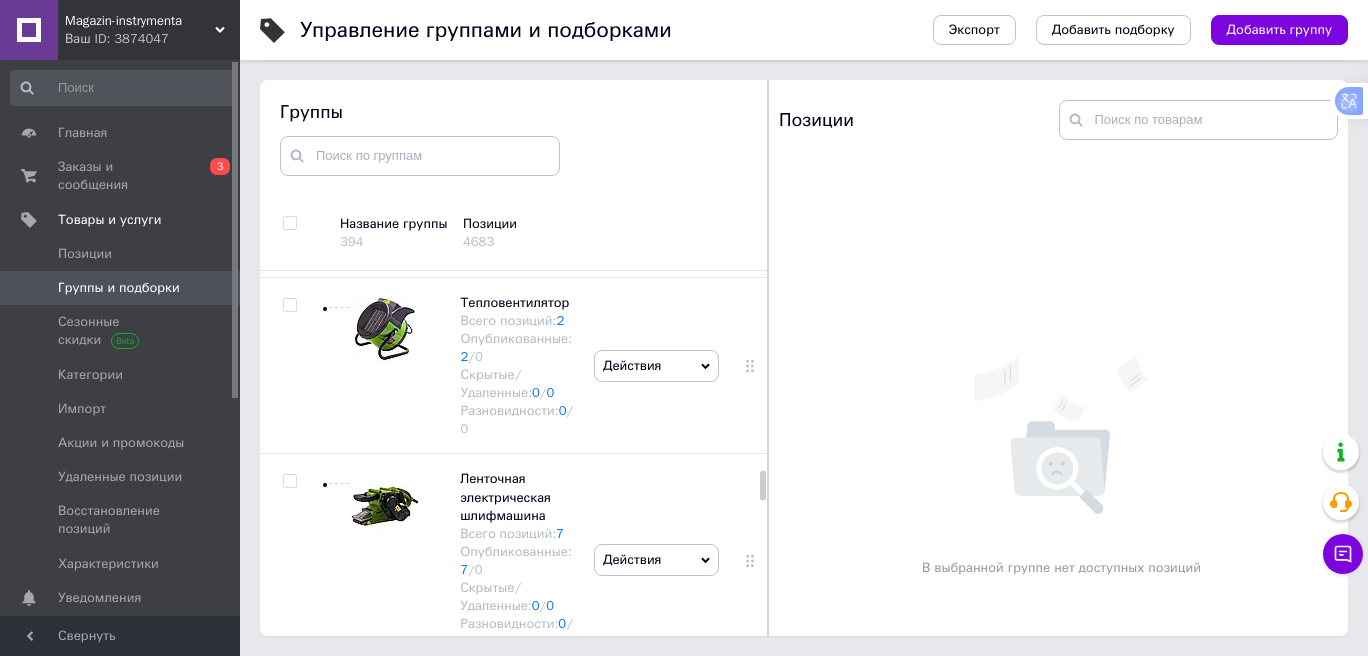 click on "Опубликованные:  3  /  0" at bounding box center (517, 1126) 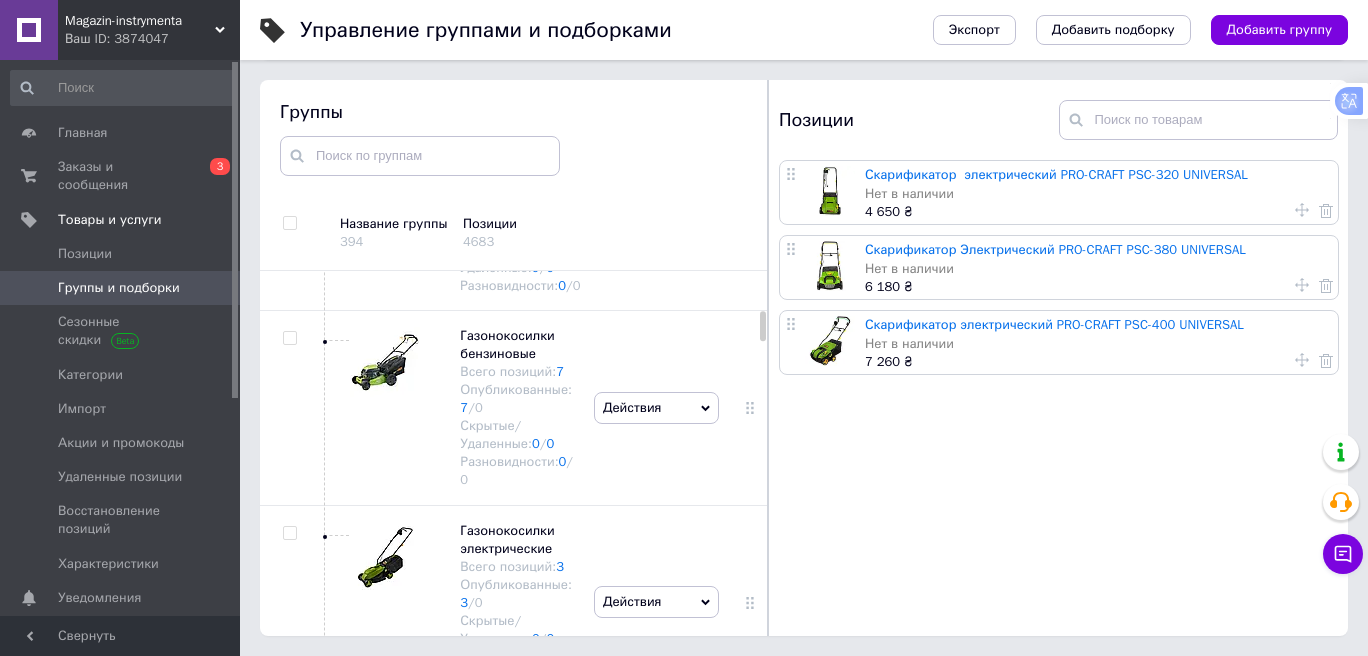 scroll, scrollTop: 2749, scrollLeft: 0, axis: vertical 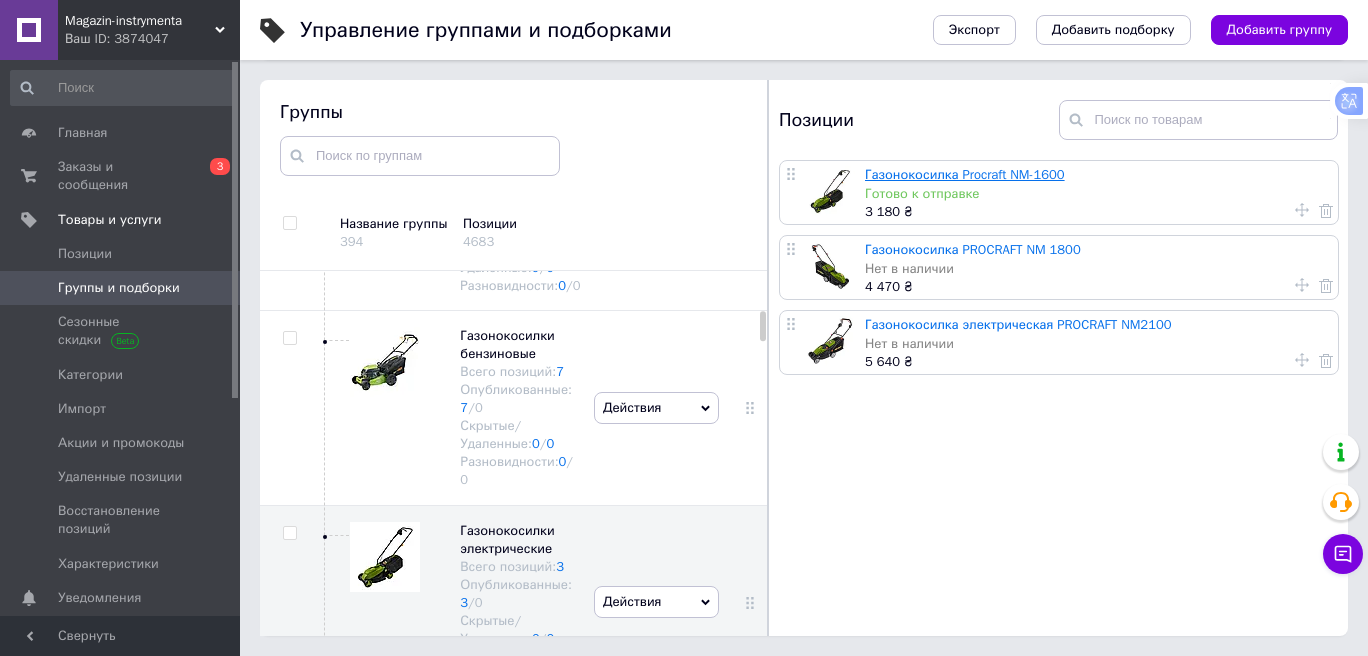 click on "Газонокосилка Procraft NM-1600" at bounding box center (965, 174) 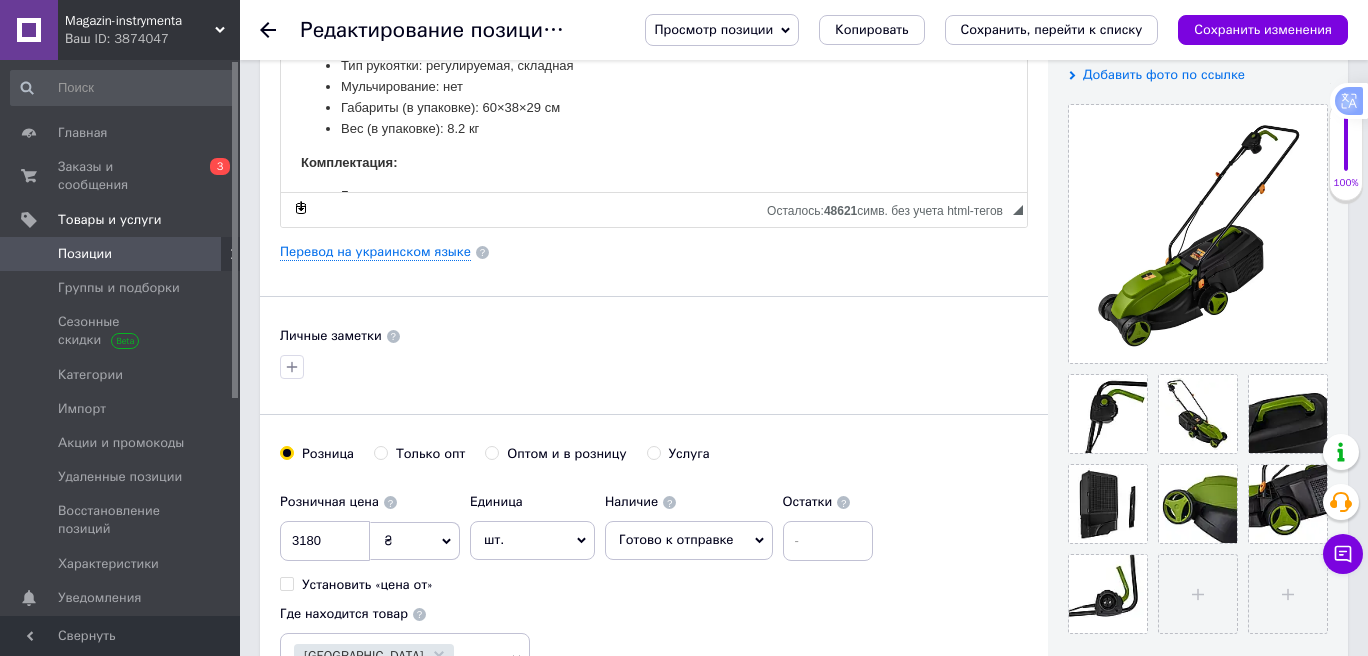 scroll, scrollTop: 397, scrollLeft: 0, axis: vertical 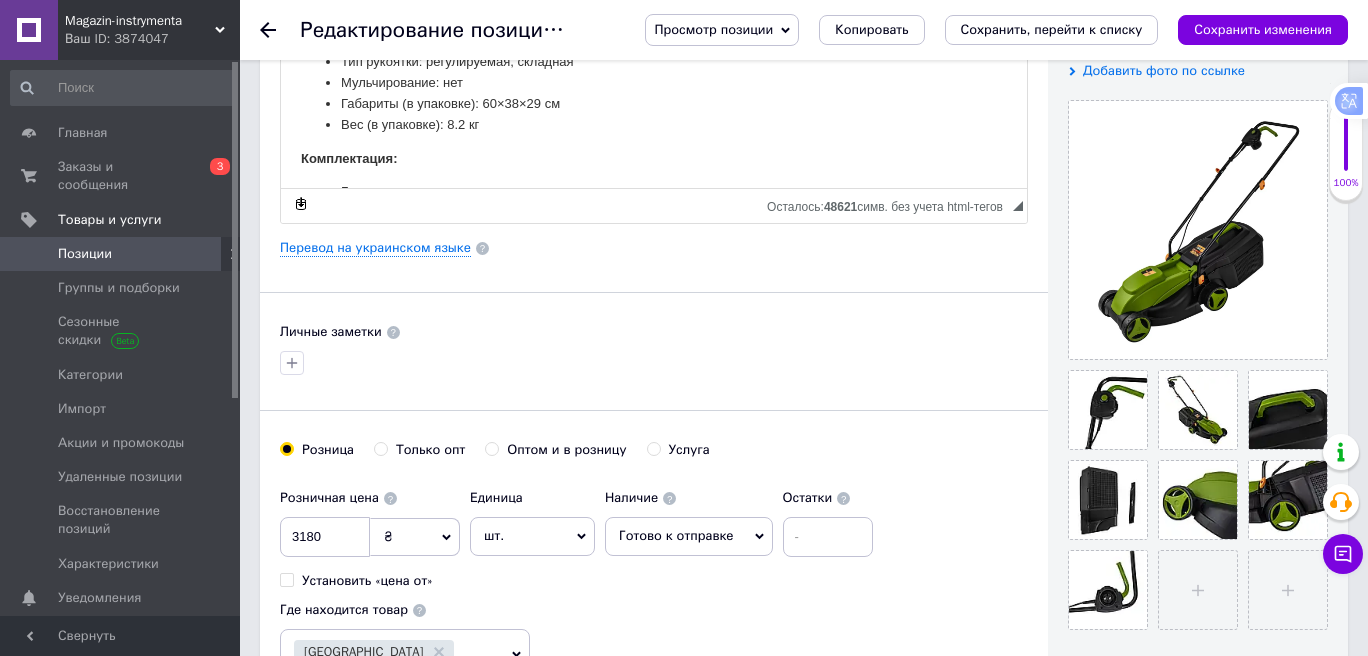 click on "Готово к отправке" at bounding box center (676, 535) 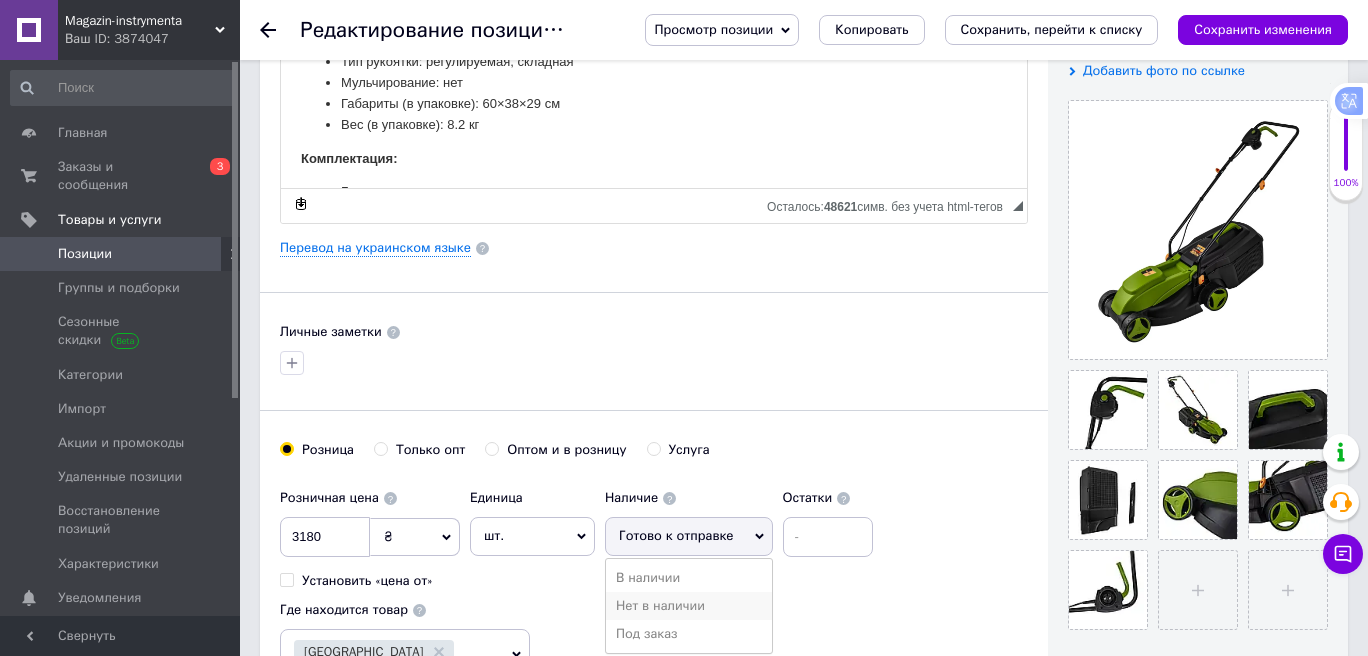 click on "Нет в наличии" at bounding box center [689, 606] 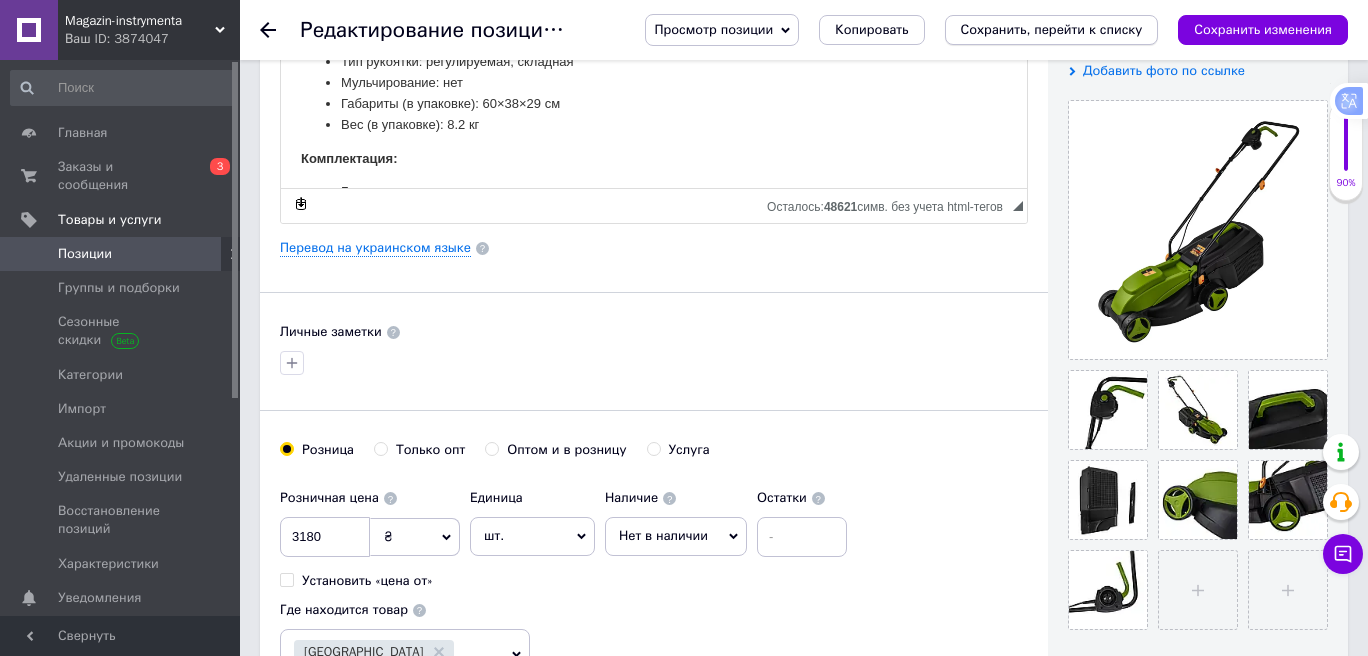 click on "Сохранить, перейти к списку" at bounding box center [1052, 29] 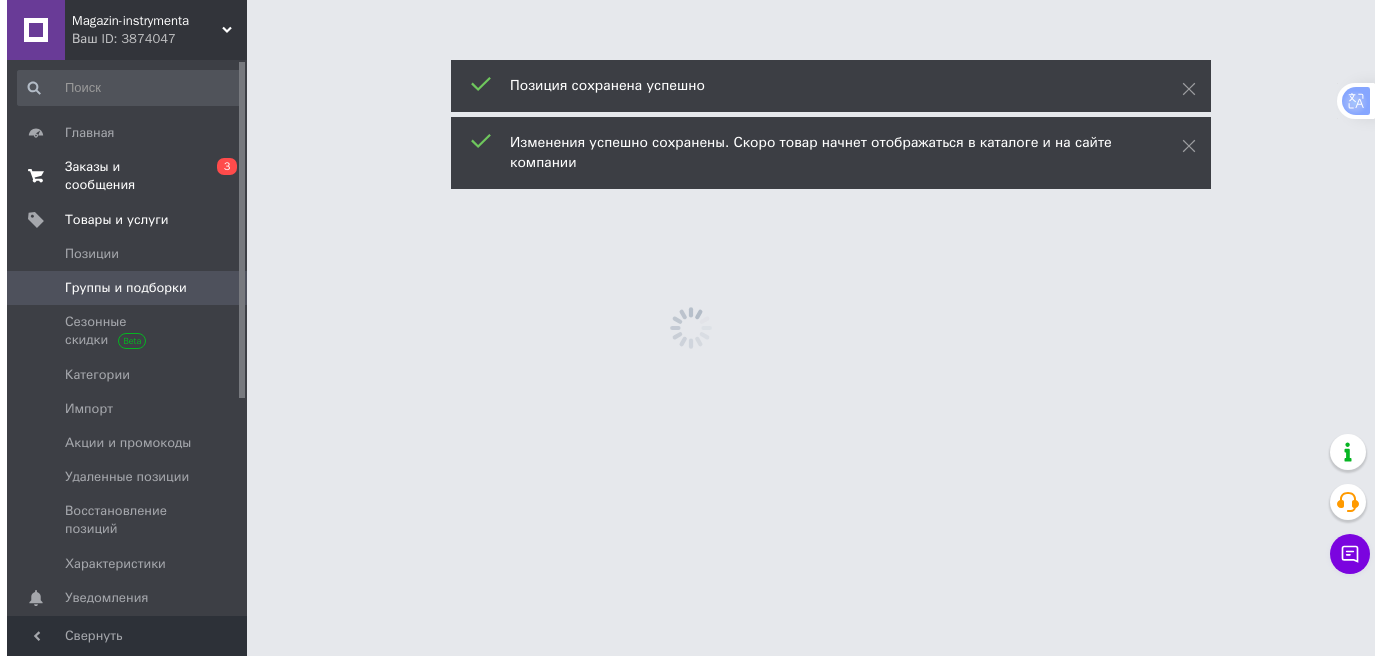 scroll, scrollTop: 0, scrollLeft: 0, axis: both 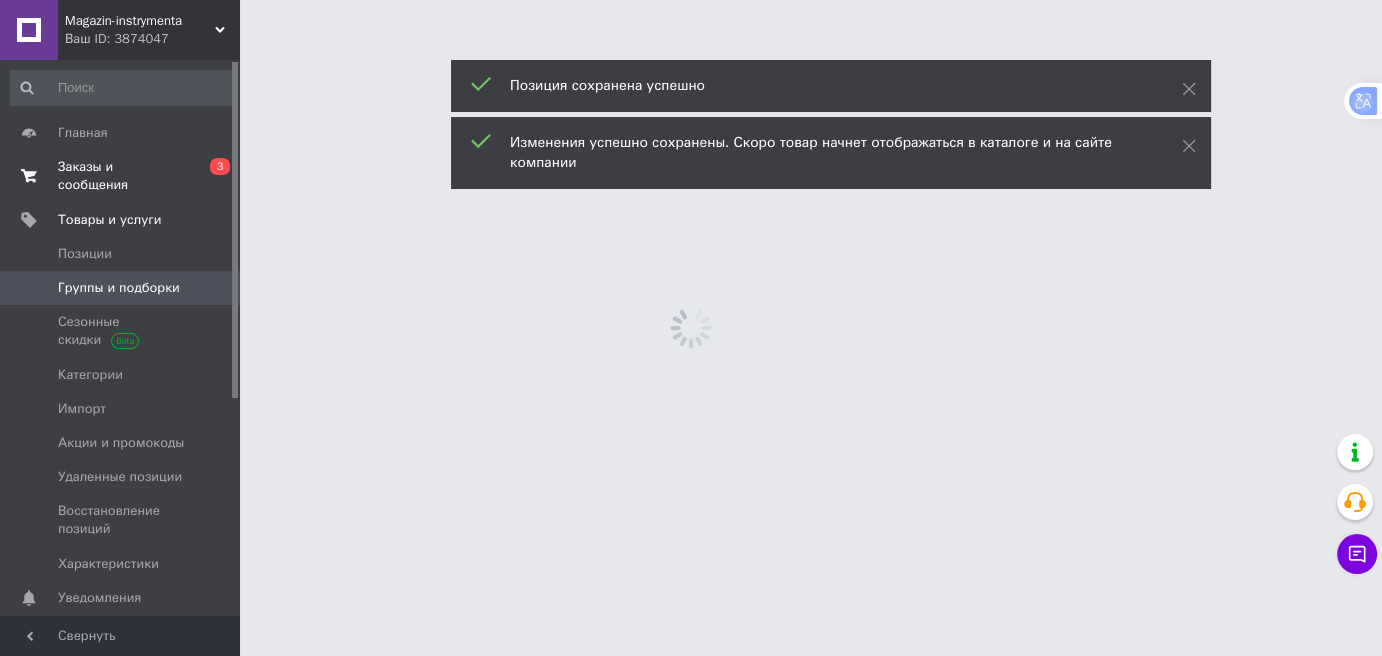 click on "Заказы и сообщения" at bounding box center [121, 176] 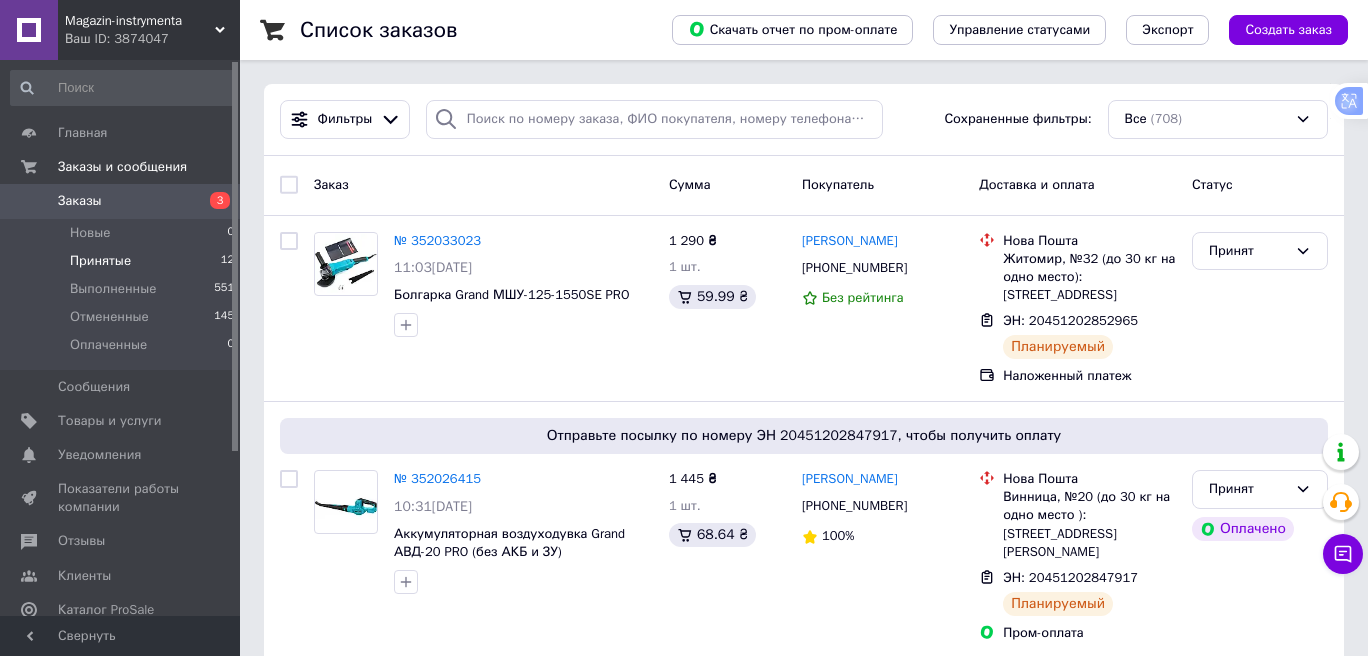 click on "Принятые 12" at bounding box center [123, 261] 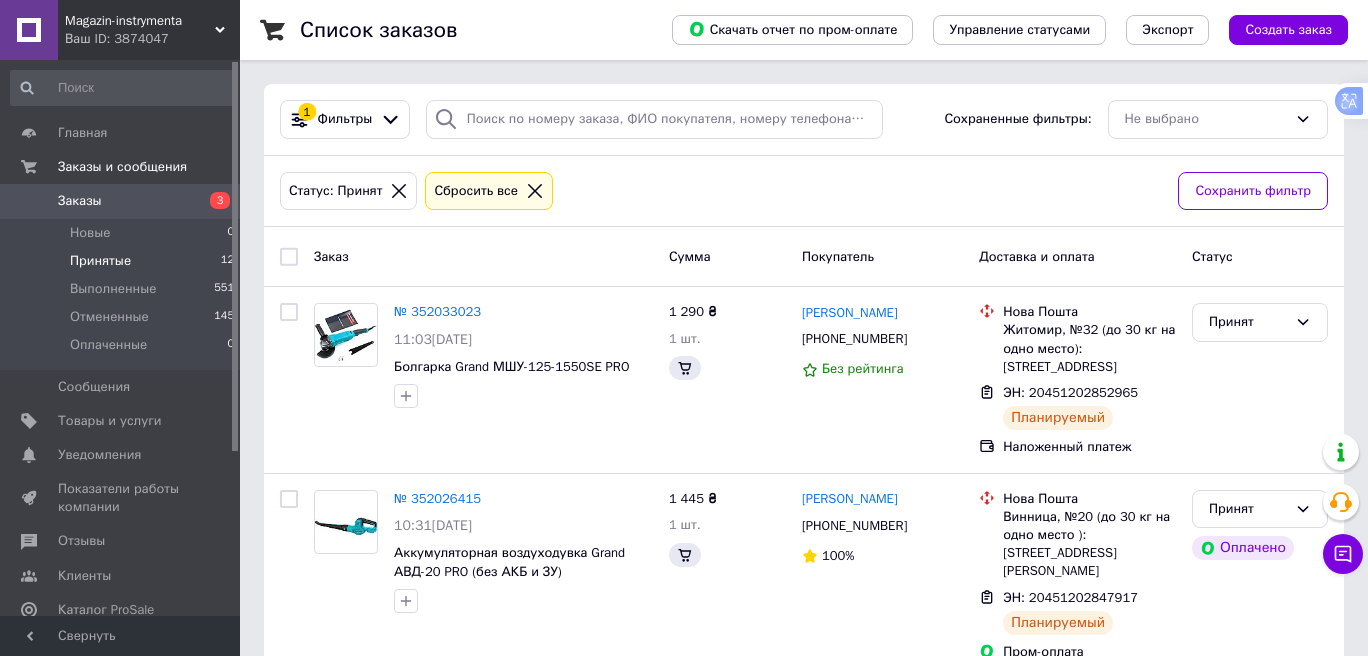click on "Заказы" at bounding box center (121, 201) 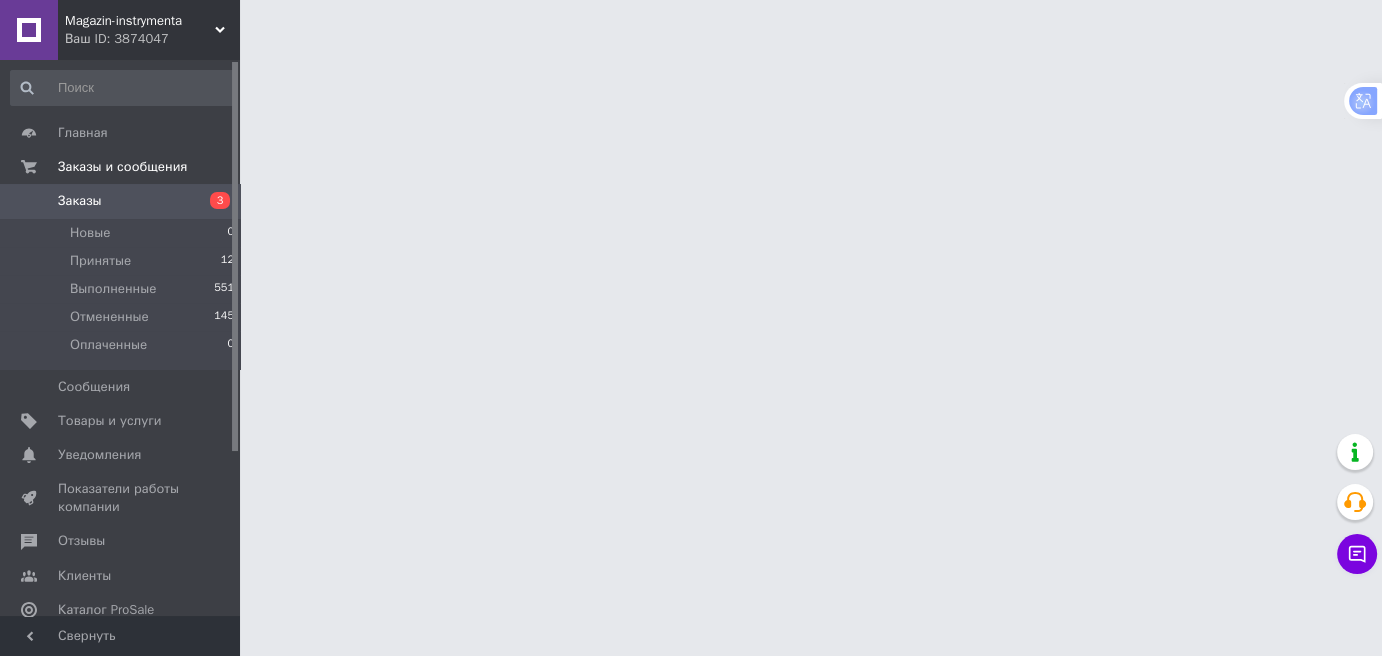 click on "Заказы" at bounding box center [121, 201] 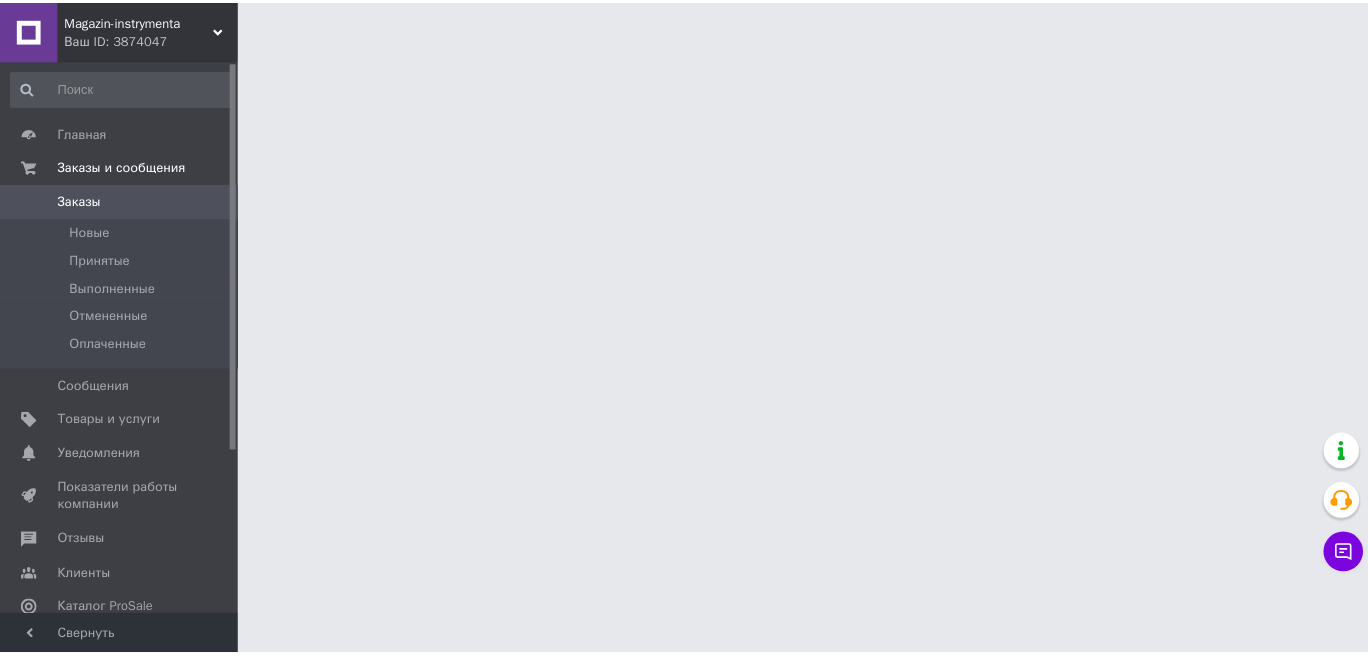 scroll, scrollTop: 0, scrollLeft: 0, axis: both 